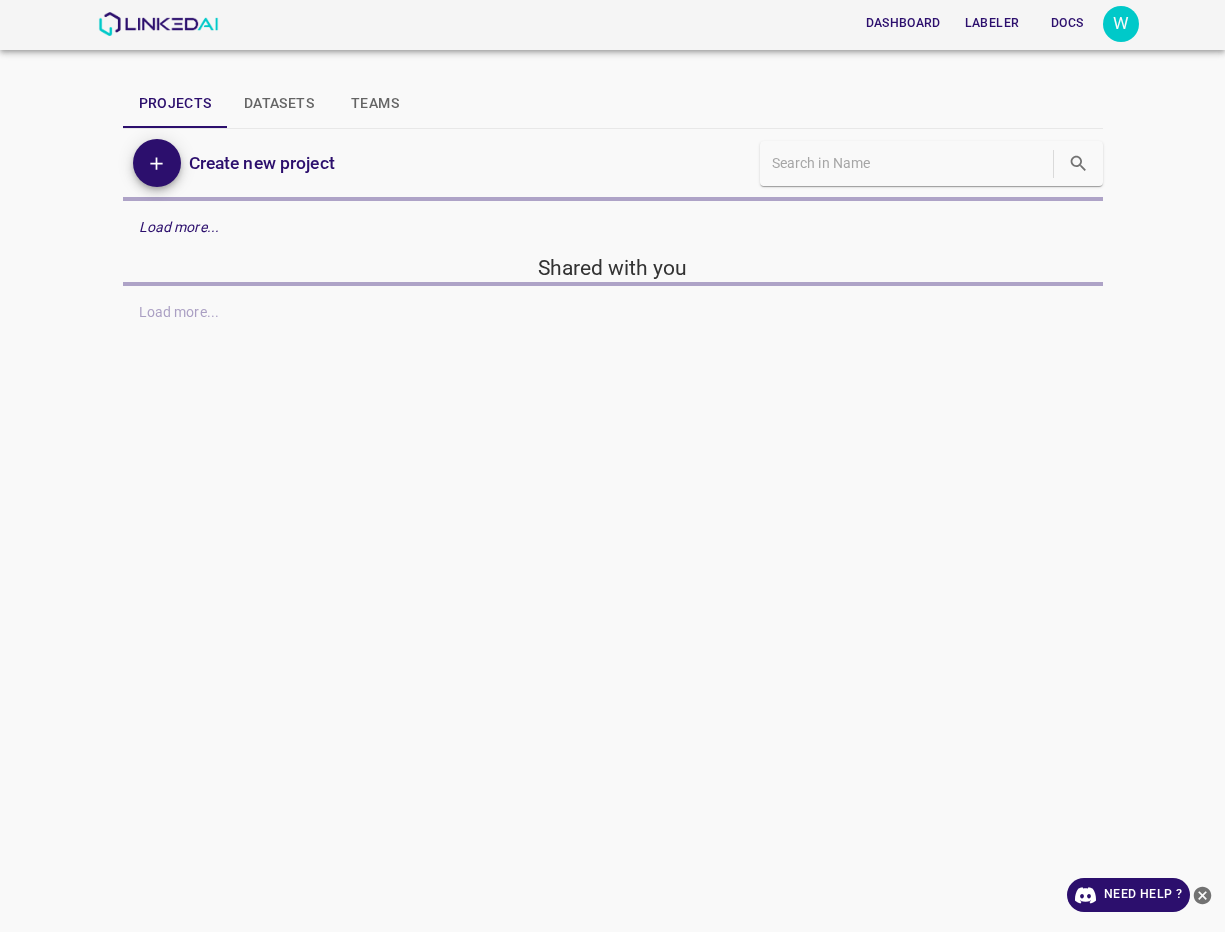scroll, scrollTop: 0, scrollLeft: 0, axis: both 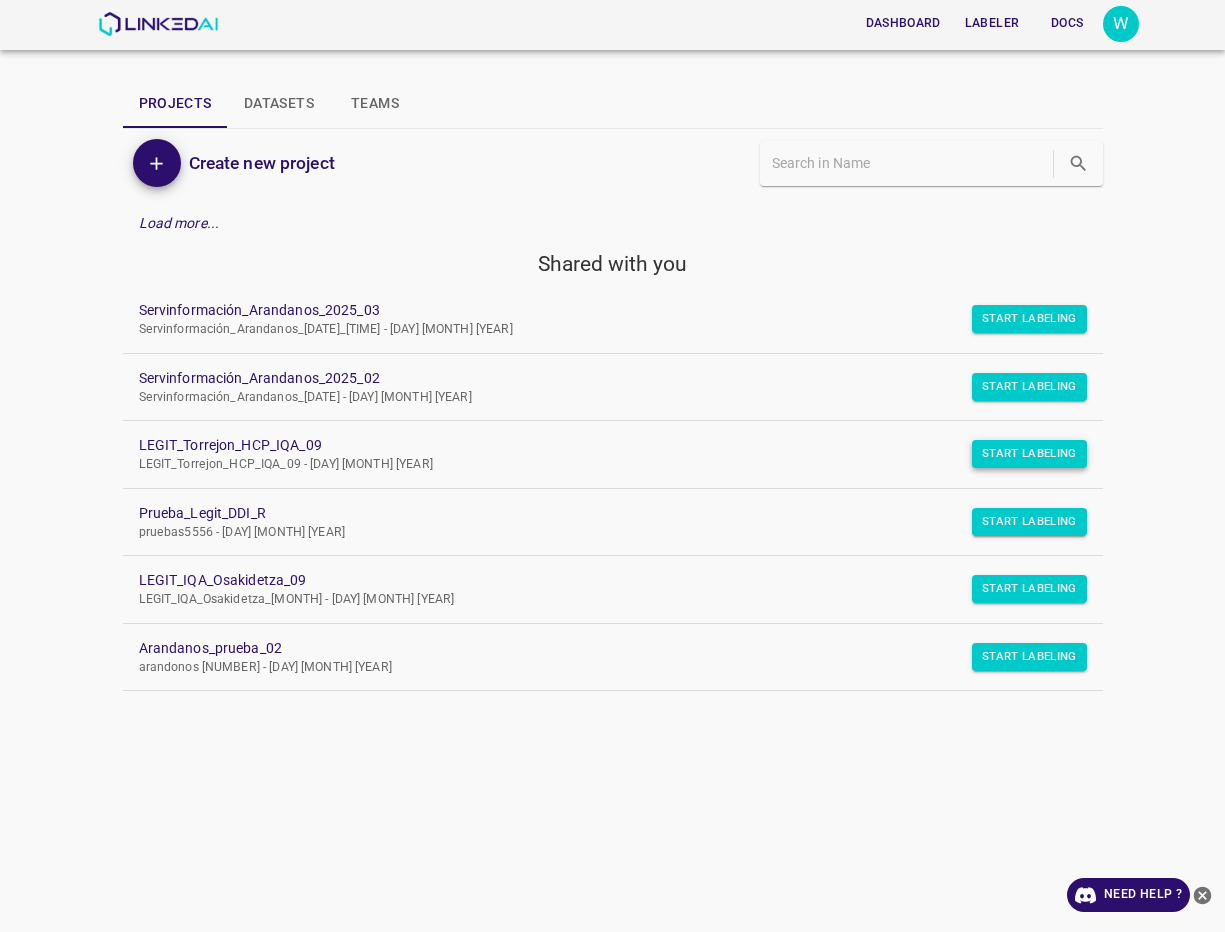 click on "Start Labeling" at bounding box center [1029, 319] 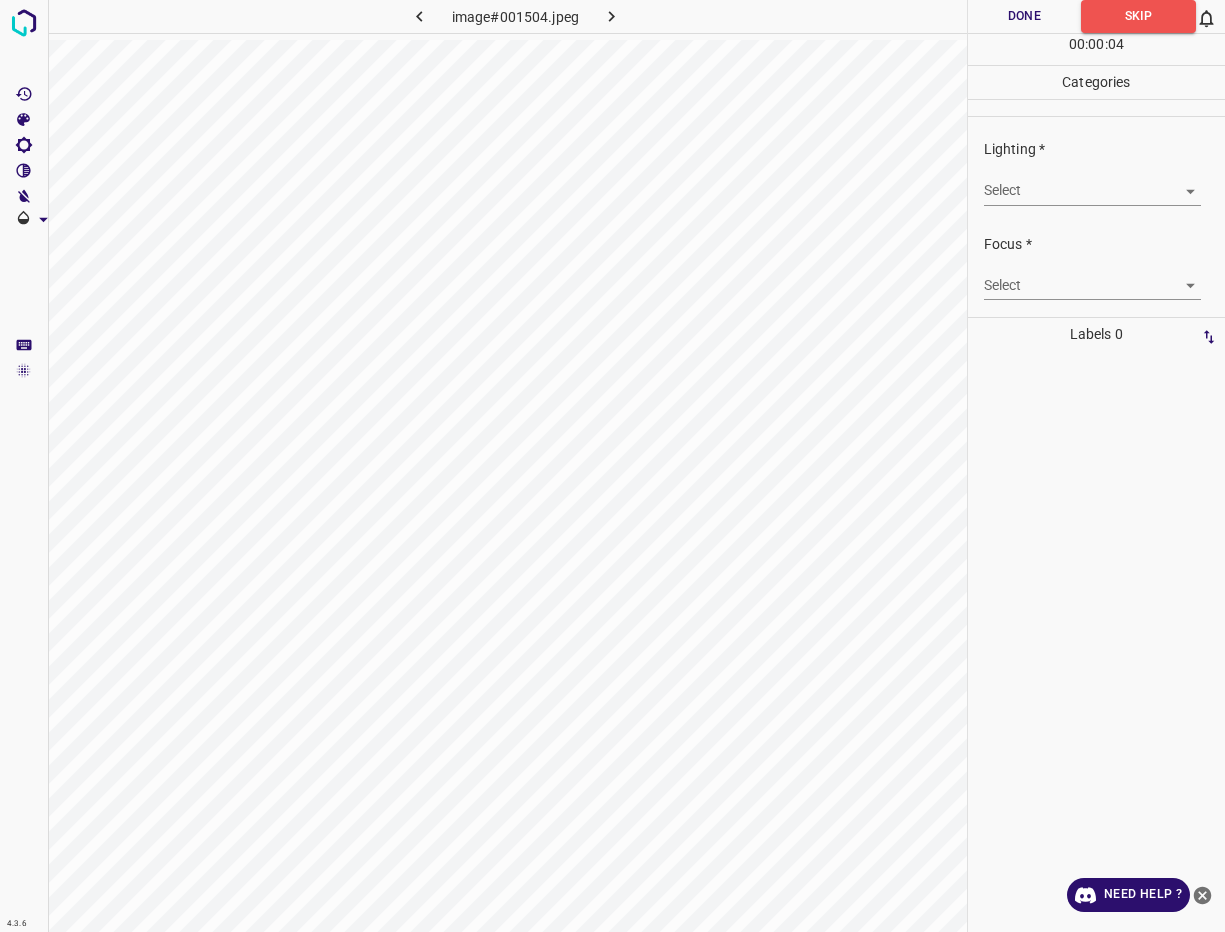 scroll, scrollTop: 98, scrollLeft: 0, axis: vertical 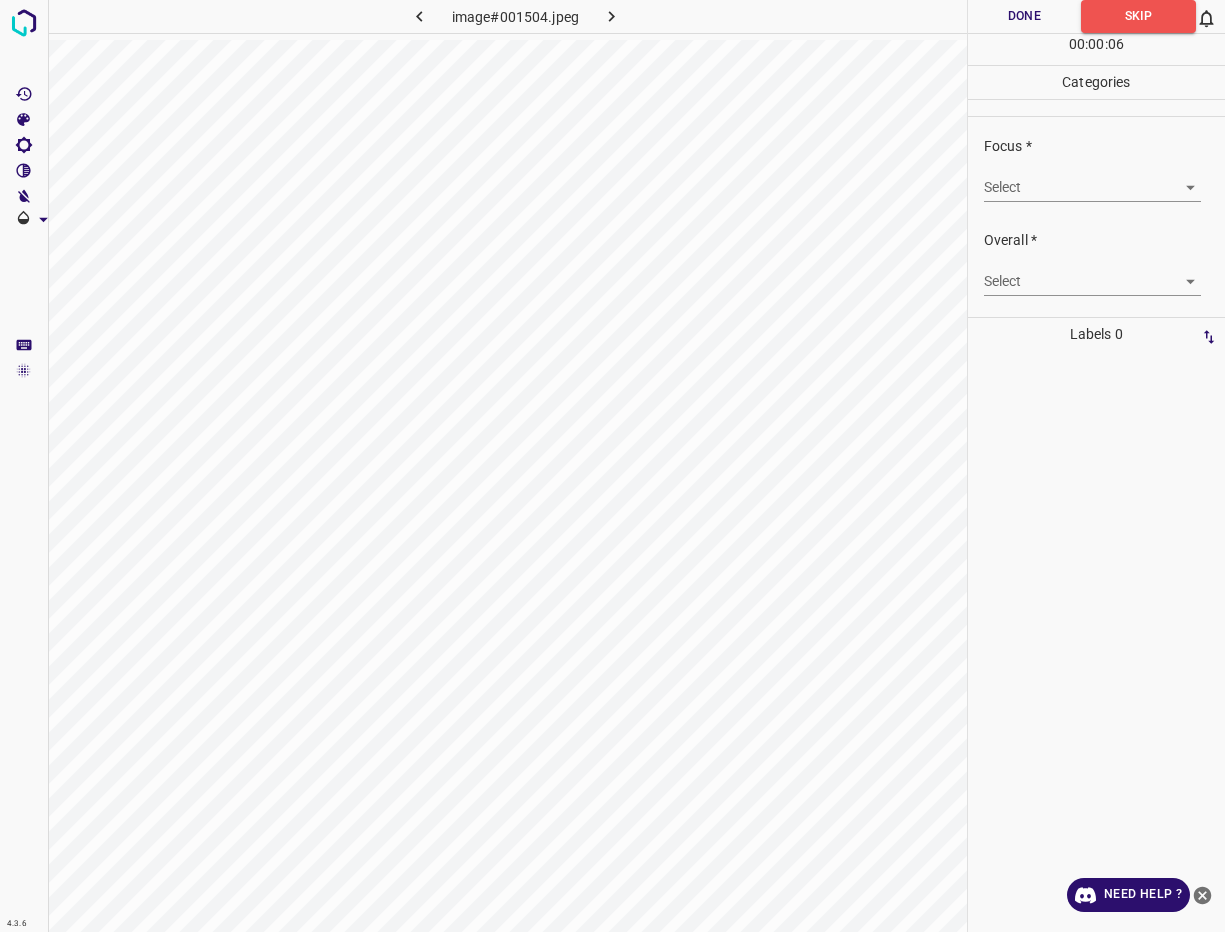 click on "4.3.6  image#001504.jpeg Done Skip 0 00   : 00   : 06   Categories Lighting *  Select ​ Focus *  Select ​ Overall *  Select ​ Labels   0 Categories 1 Lighting 2 Focus 3 Overall Tools Space Change between modes (Draw & Edit) I Auto labeling R Restore zoom M Zoom in N Zoom out Delete Delete selecte label Filters Z Restore filters X Saturation filter C Brightness filter V Contrast filter B Gray scale filter General O Download Need Help ? - Text - Hide - Delete" at bounding box center (612, 466) 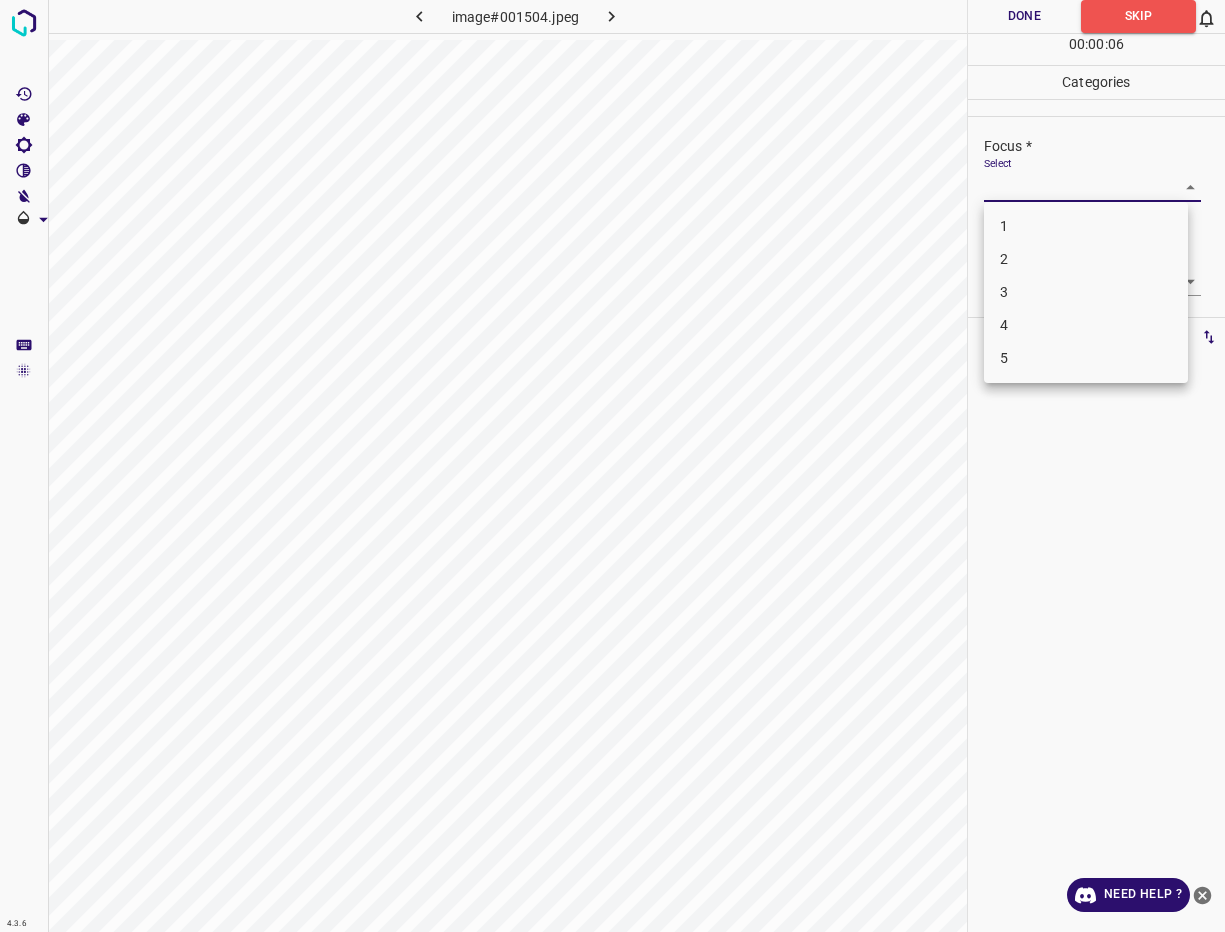 click on "4" at bounding box center [1086, 325] 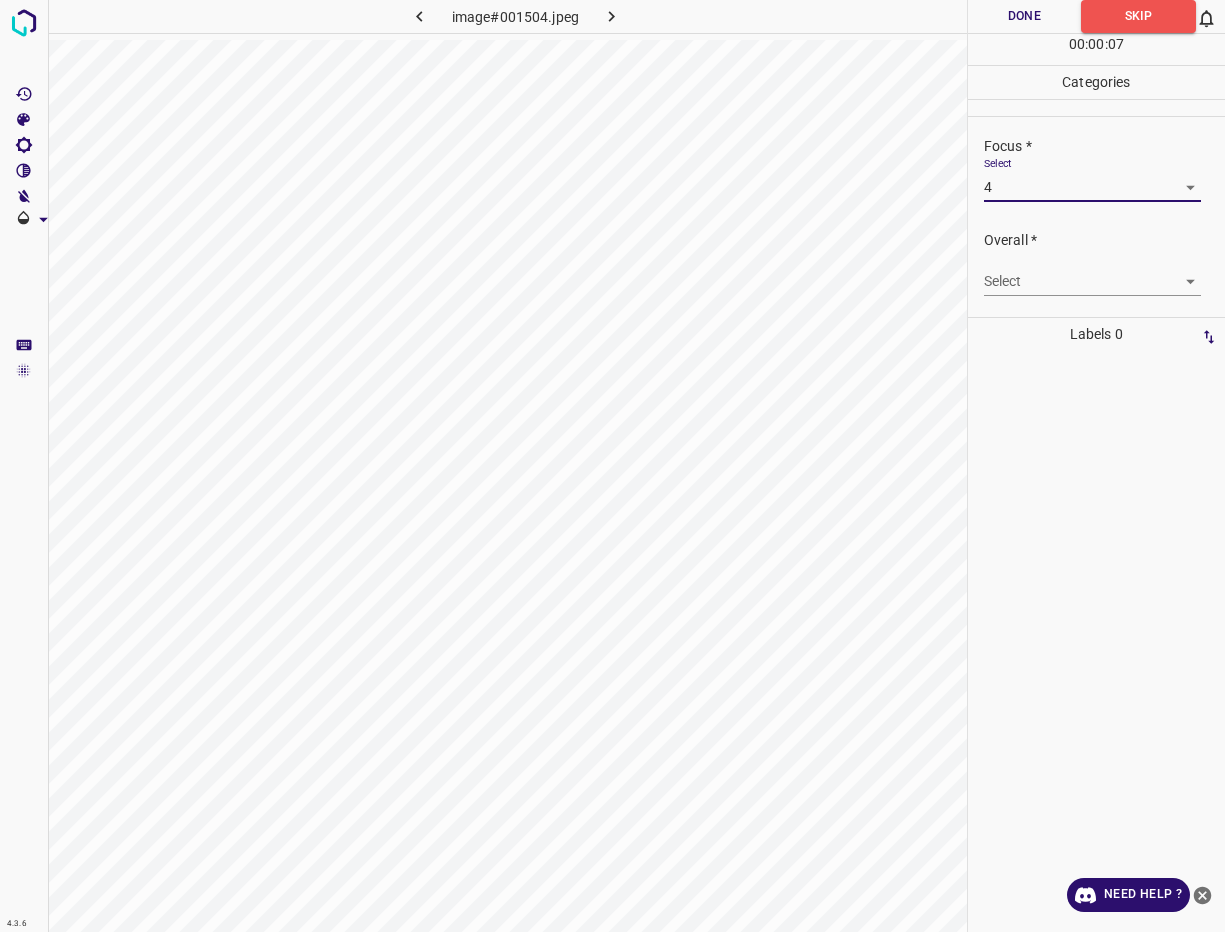 click on "4.3.6  image#001504.jpeg Done Skip 0 00   : 00   : 07   Categories Lighting *  Select ​ Focus *  Select 4 4 Overall *  Select ​ Labels   0 Categories 1 Lighting 2 Focus 3 Overall Tools Space Change between modes (Draw & Edit) I Auto labeling R Restore zoom M Zoom in N Zoom out Delete Delete selecte label Filters Z Restore filters X Saturation filter C Brightness filter V Contrast filter B Gray scale filter General O Download Need Help ? - Text - Hide - Delete 1 2 3 4 5" at bounding box center (612, 466) 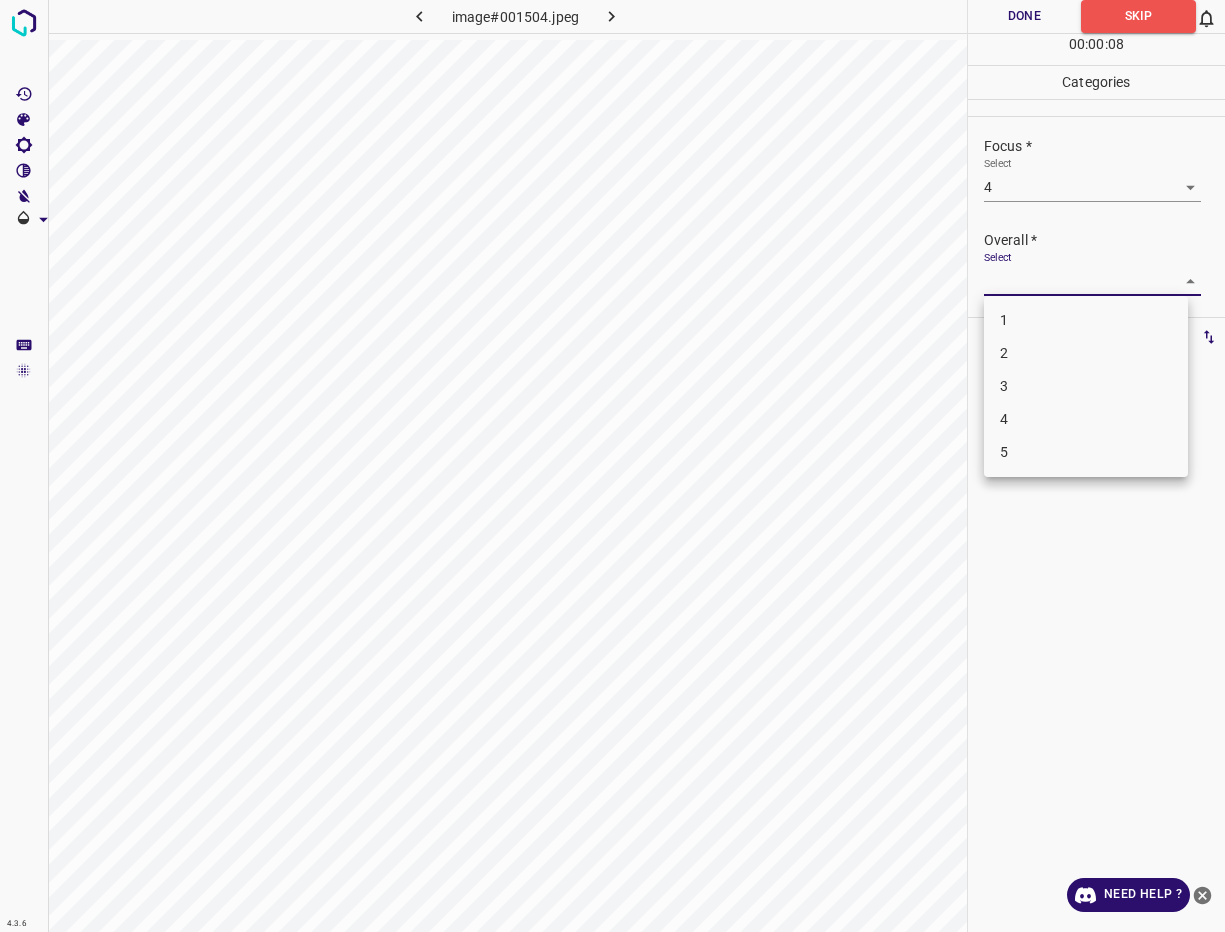 click on "4" at bounding box center (1086, 419) 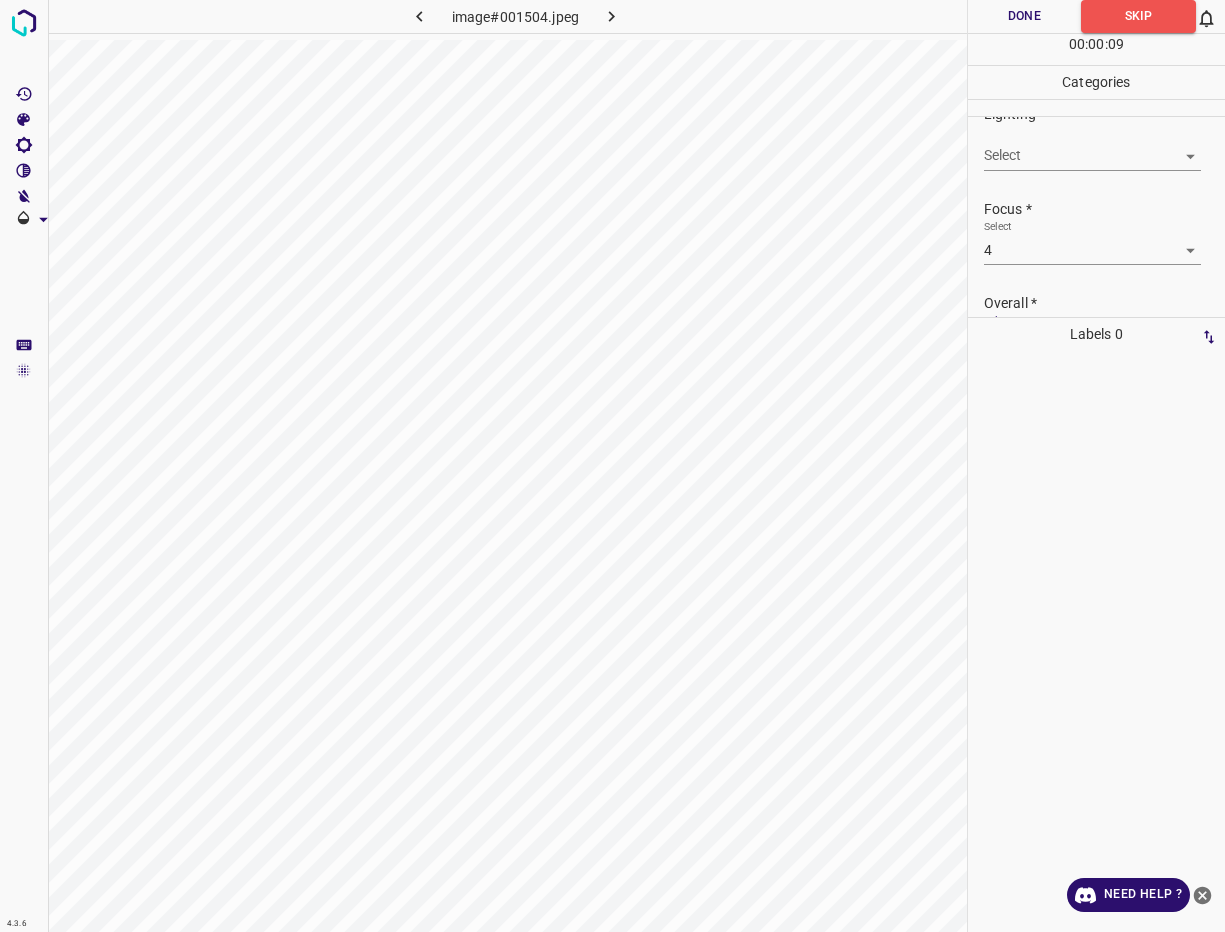 scroll, scrollTop: 0, scrollLeft: 0, axis: both 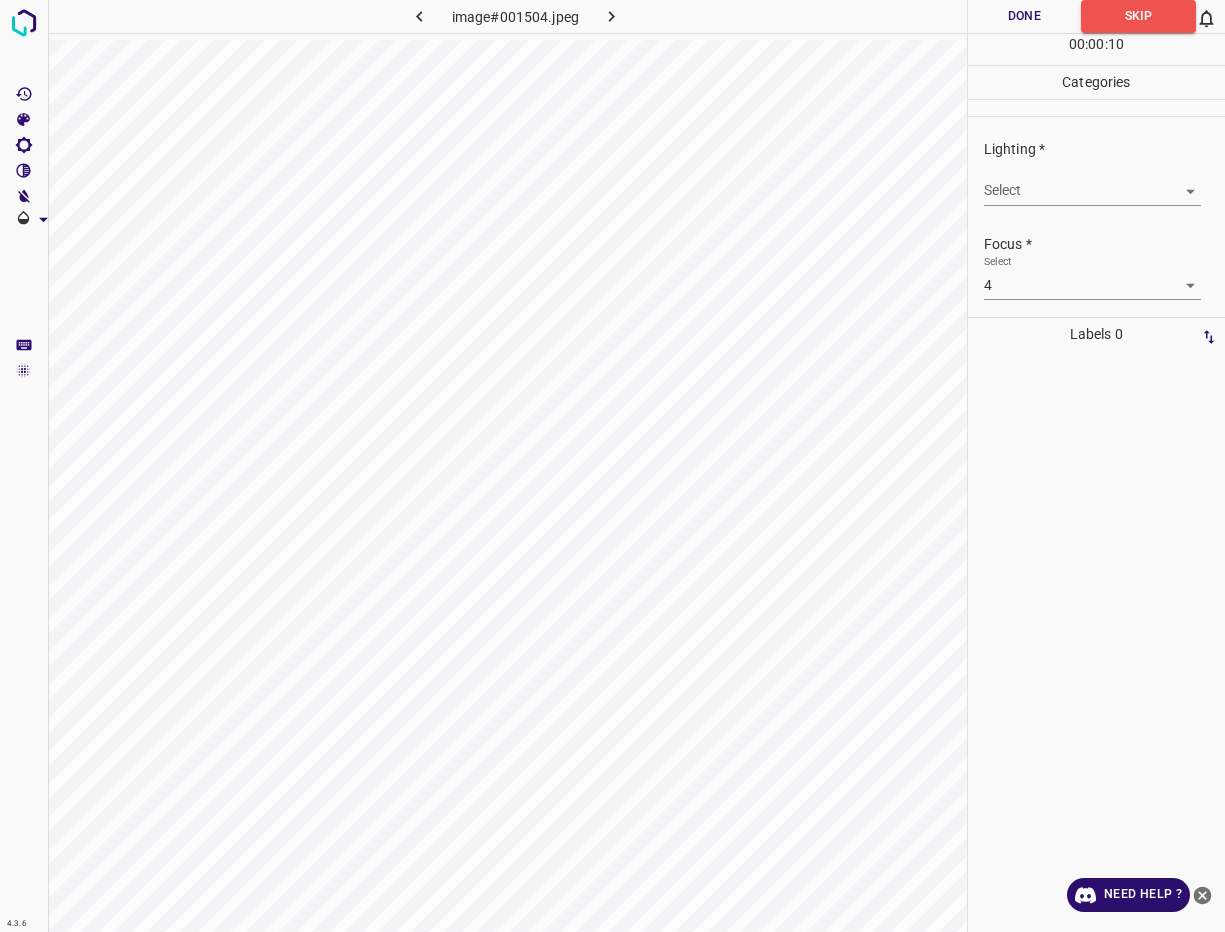 click on "4.3.6  image#001504.jpeg Done Skip 0 00   : 00   : 10   Categories Lighting *  Select ​ Focus *  Select 4 4 Overall *  Select 4 4 Labels   0 Categories 1 Lighting 2 Focus 3 Overall Tools Space Change between modes (Draw & Edit) I Auto labeling R Restore zoom M Zoom in N Zoom out Delete Delete selecte label Filters Z Restore filters X Saturation filter C Brightness filter V Contrast filter B Gray scale filter General O Download Need Help ? - Text - Hide - Delete" at bounding box center [612, 466] 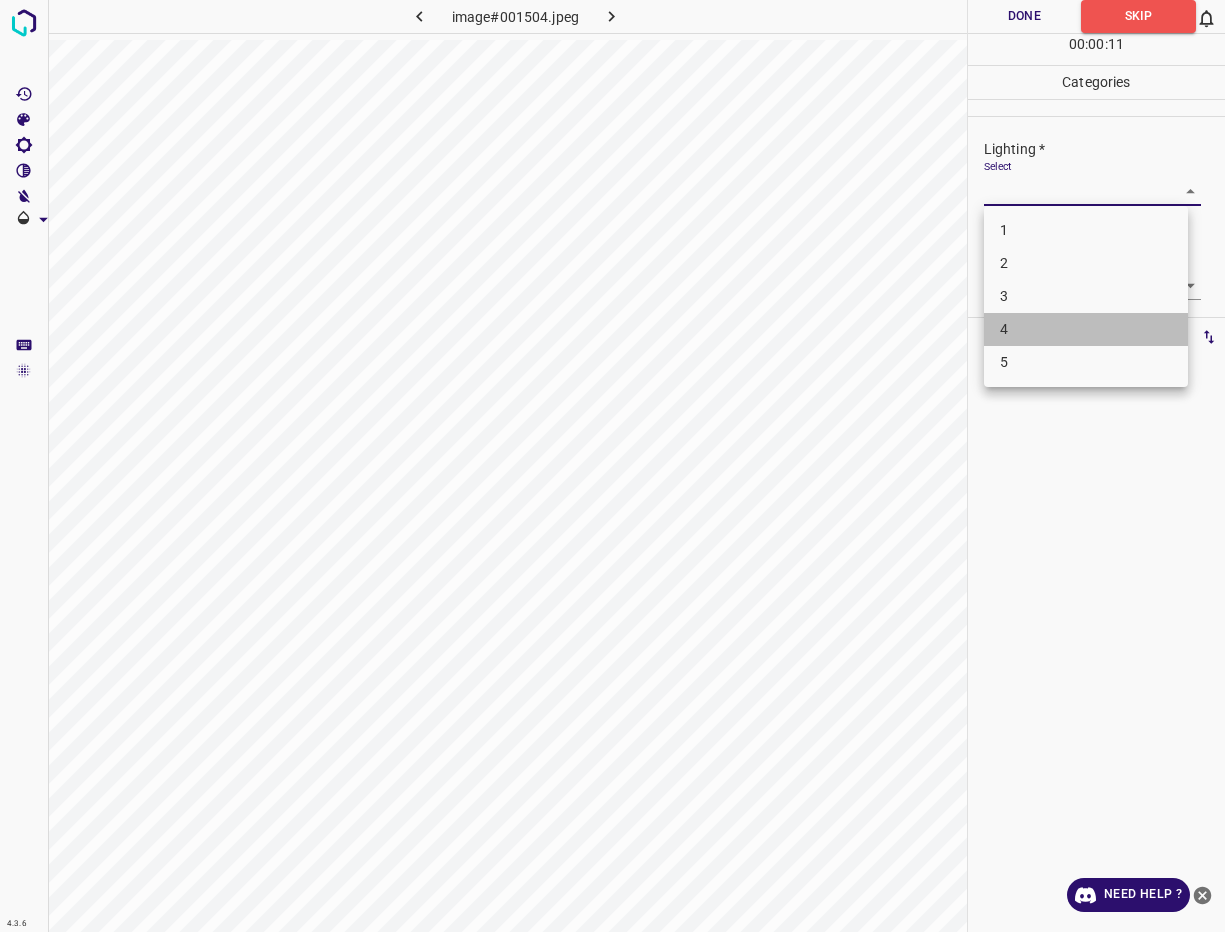 click on "4" at bounding box center [1086, 329] 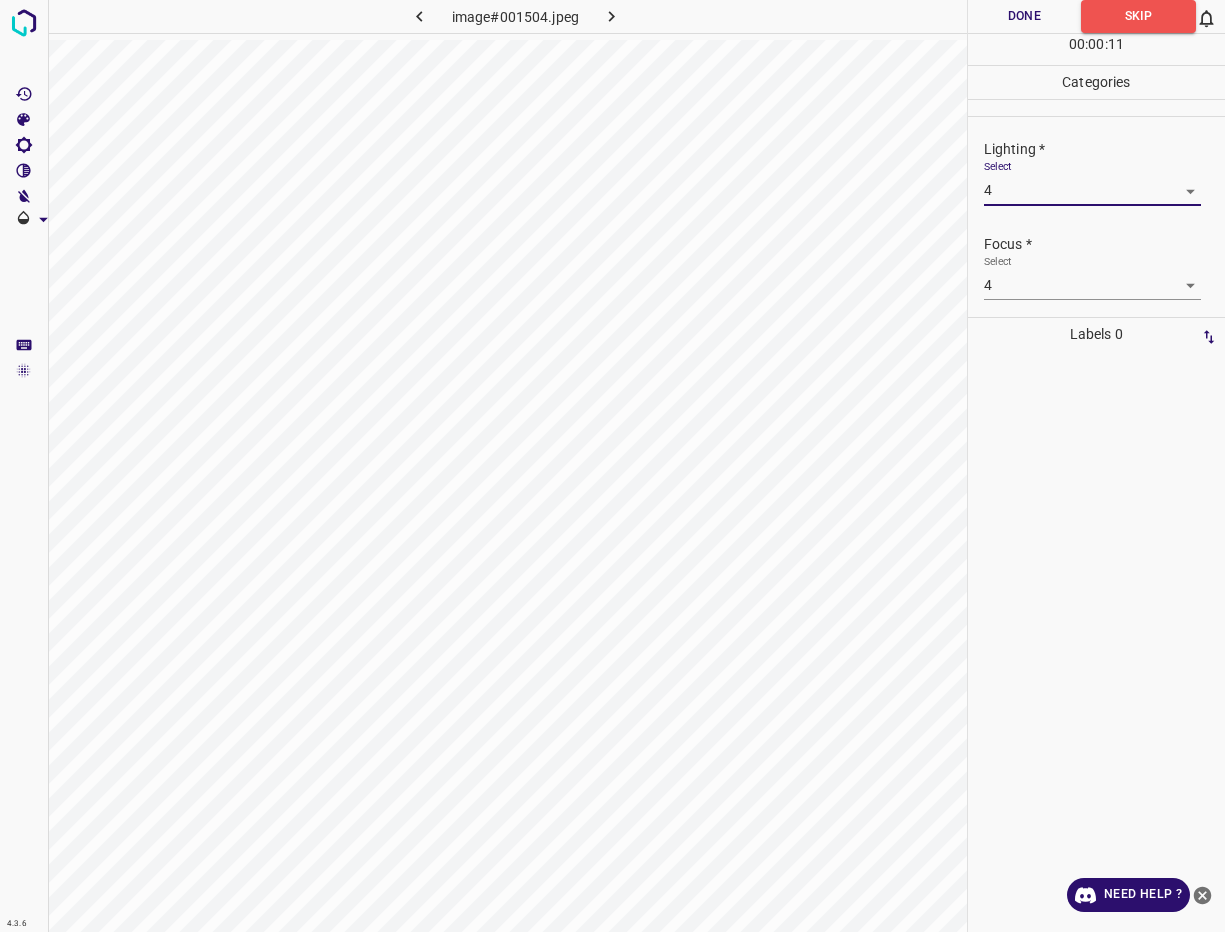 click on "Done" at bounding box center (1024, 16) 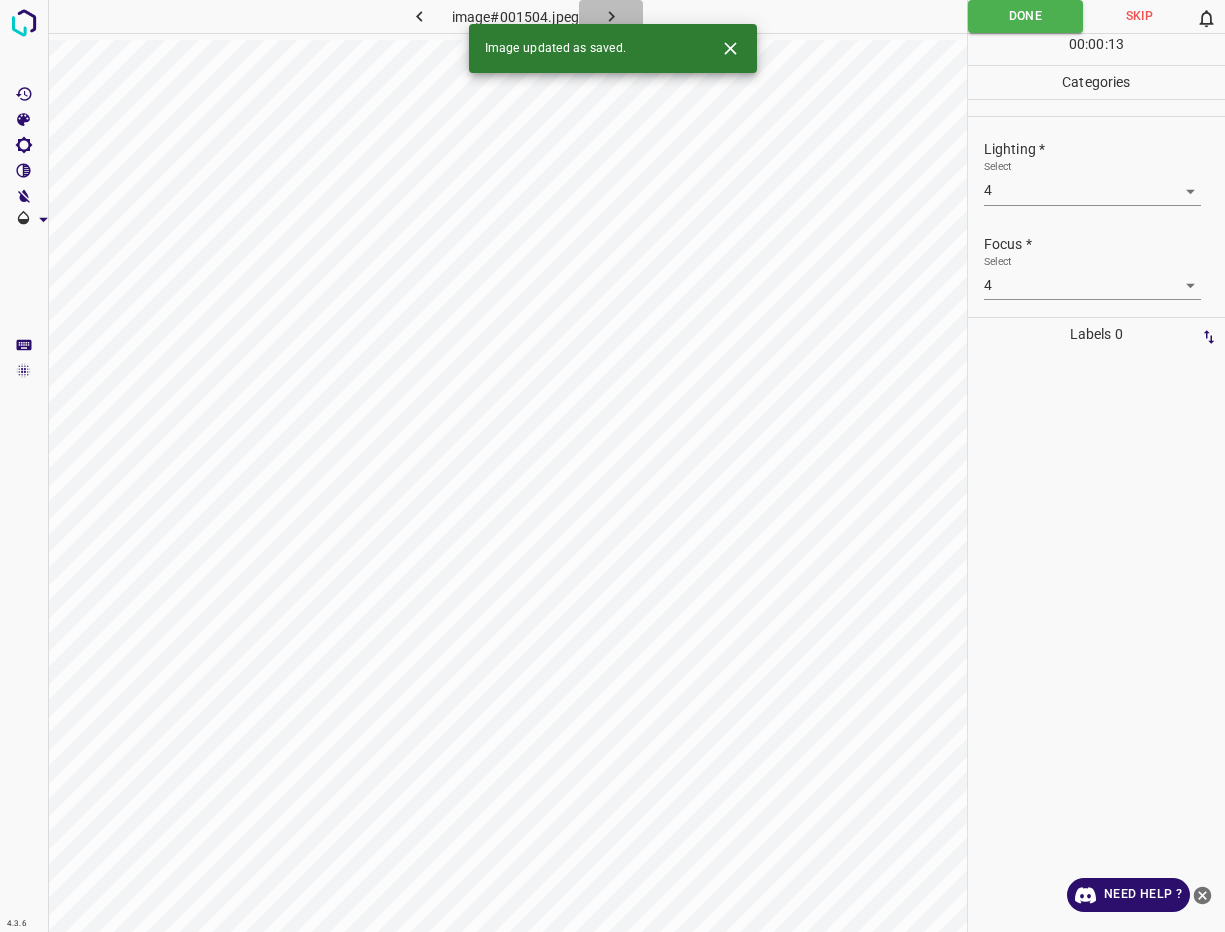 click at bounding box center (611, 16) 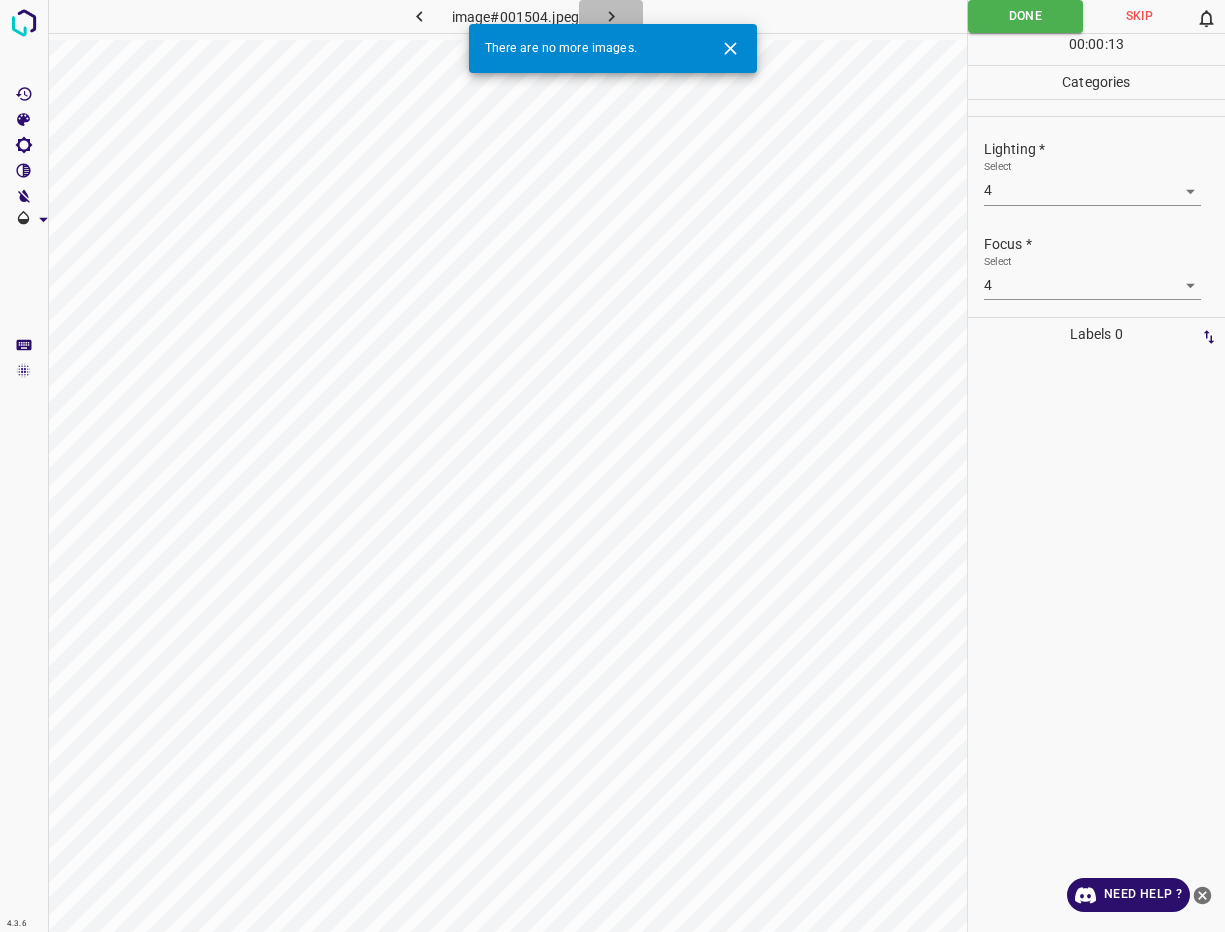 click at bounding box center [611, 16] 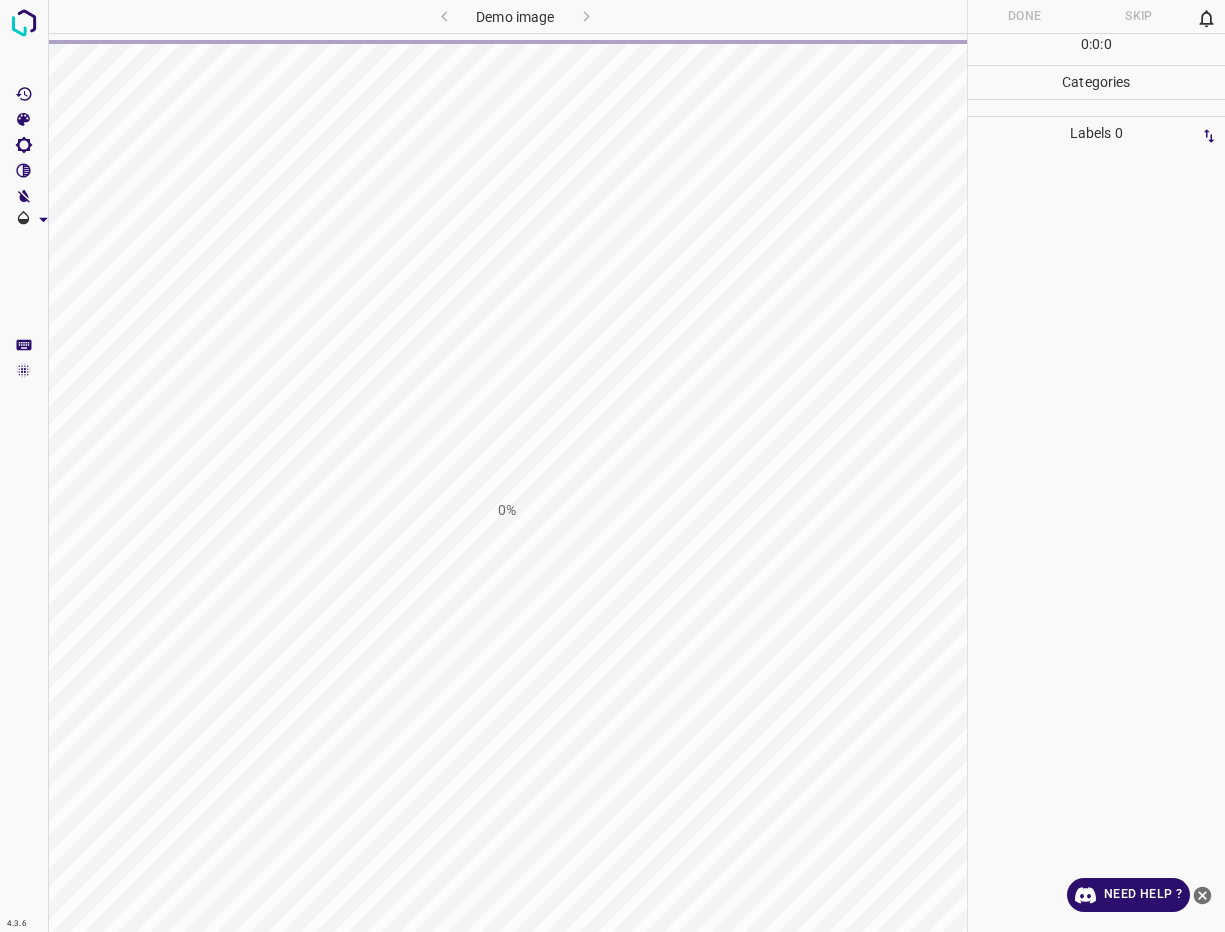 scroll, scrollTop: 0, scrollLeft: 0, axis: both 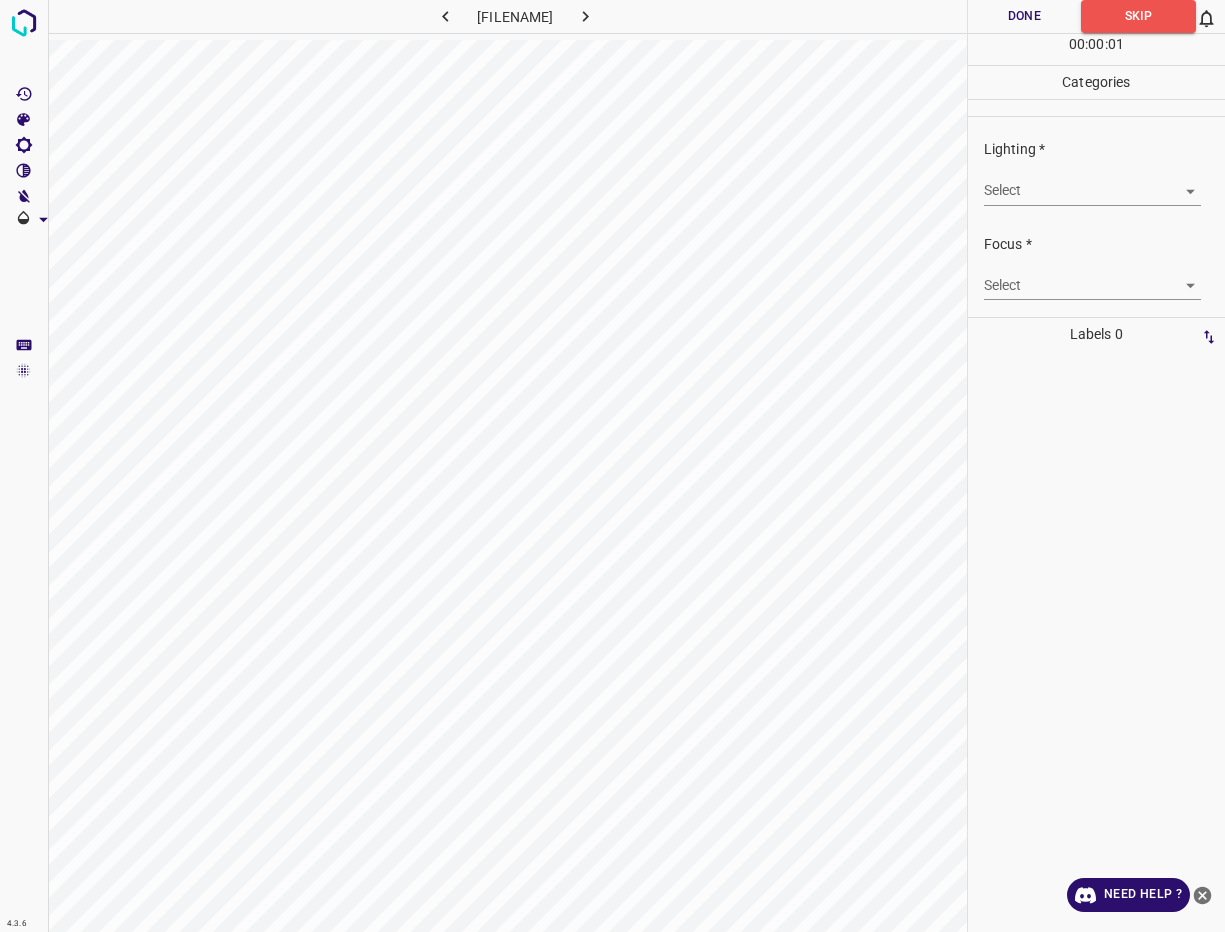 click on "4.3.6  image#001525.jpeg Done Skip 0 00   : 00   : 01   Categories Lighting *  Select ​ Focus *  Select ​ Overall *  Select ​ Labels   0 Categories 1 Lighting 2 Focus 3 Overall Tools Space Change between modes (Draw & Edit) I Auto labeling R Restore zoom M Zoom in N Zoom out Delete Delete selecte label Filters Z Restore filters X Saturation filter C Brightness filter V Contrast filter B Gray scale filter General O Download Need Help ? - Text - Hide - Delete" at bounding box center [612, 466] 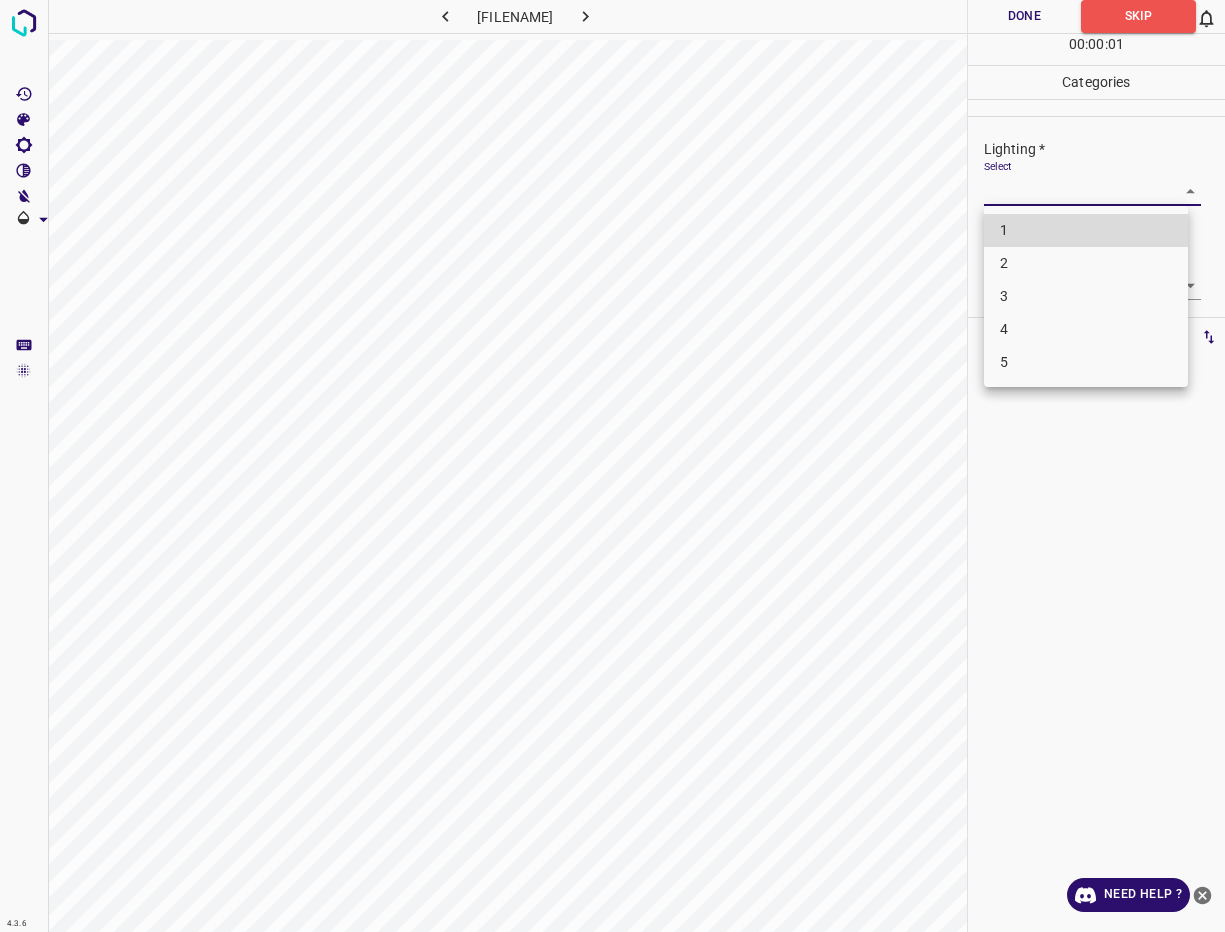 click on "4" at bounding box center (1086, 329) 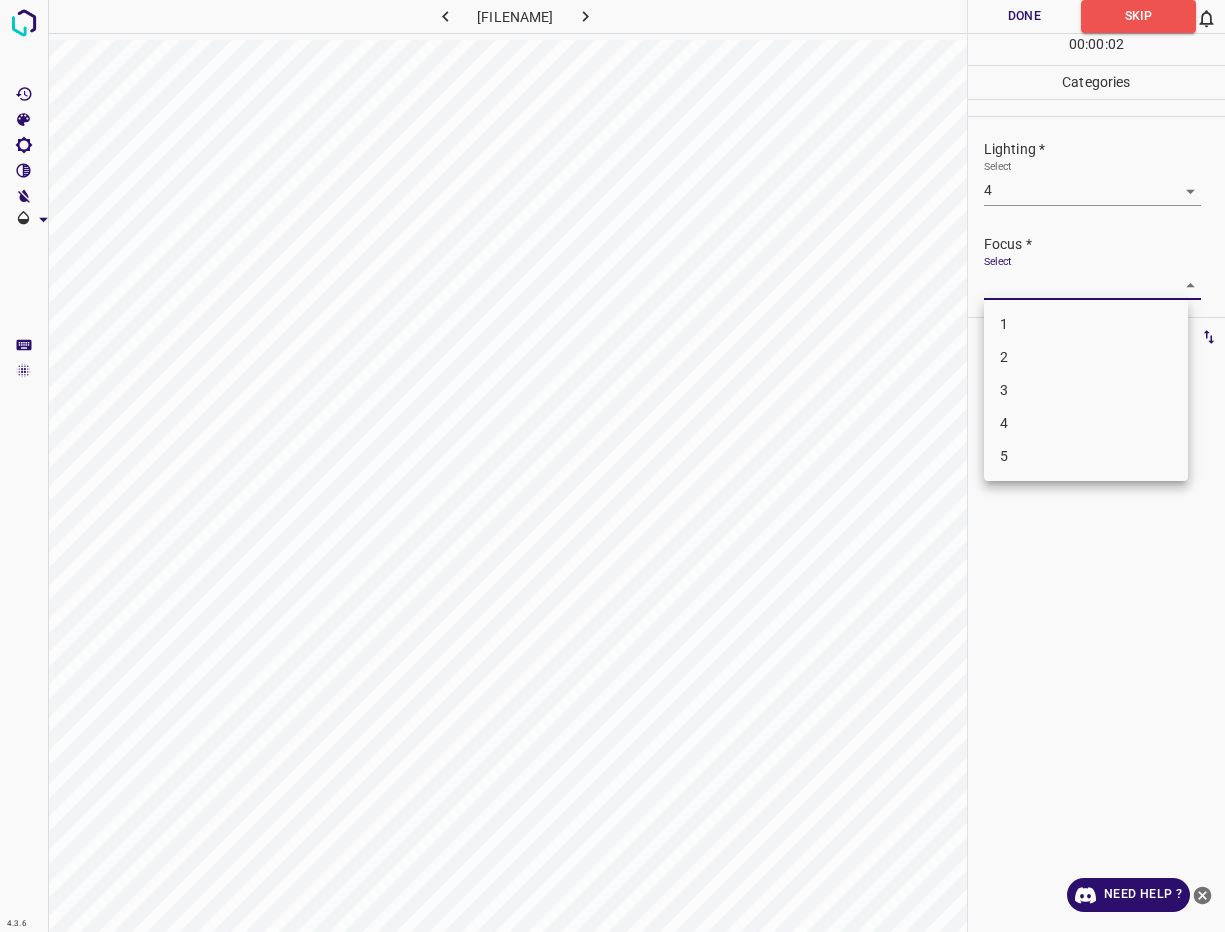 click on "4.3.6  image#001525.jpeg Done Skip 0 00   : 00   : 02   Categories Lighting *  Select 4 4 Focus *  Select ​ Overall *  Select ​ Labels   0 Categories 1 Lighting 2 Focus 3 Overall Tools Space Change between modes (Draw & Edit) I Auto labeling R Restore zoom M Zoom in N Zoom out Delete Delete selecte label Filters Z Restore filters X Saturation filter C Brightness filter V Contrast filter B Gray scale filter General O Download Need Help ? - Text - Hide - Delete 1 2 3 4 5" at bounding box center (612, 466) 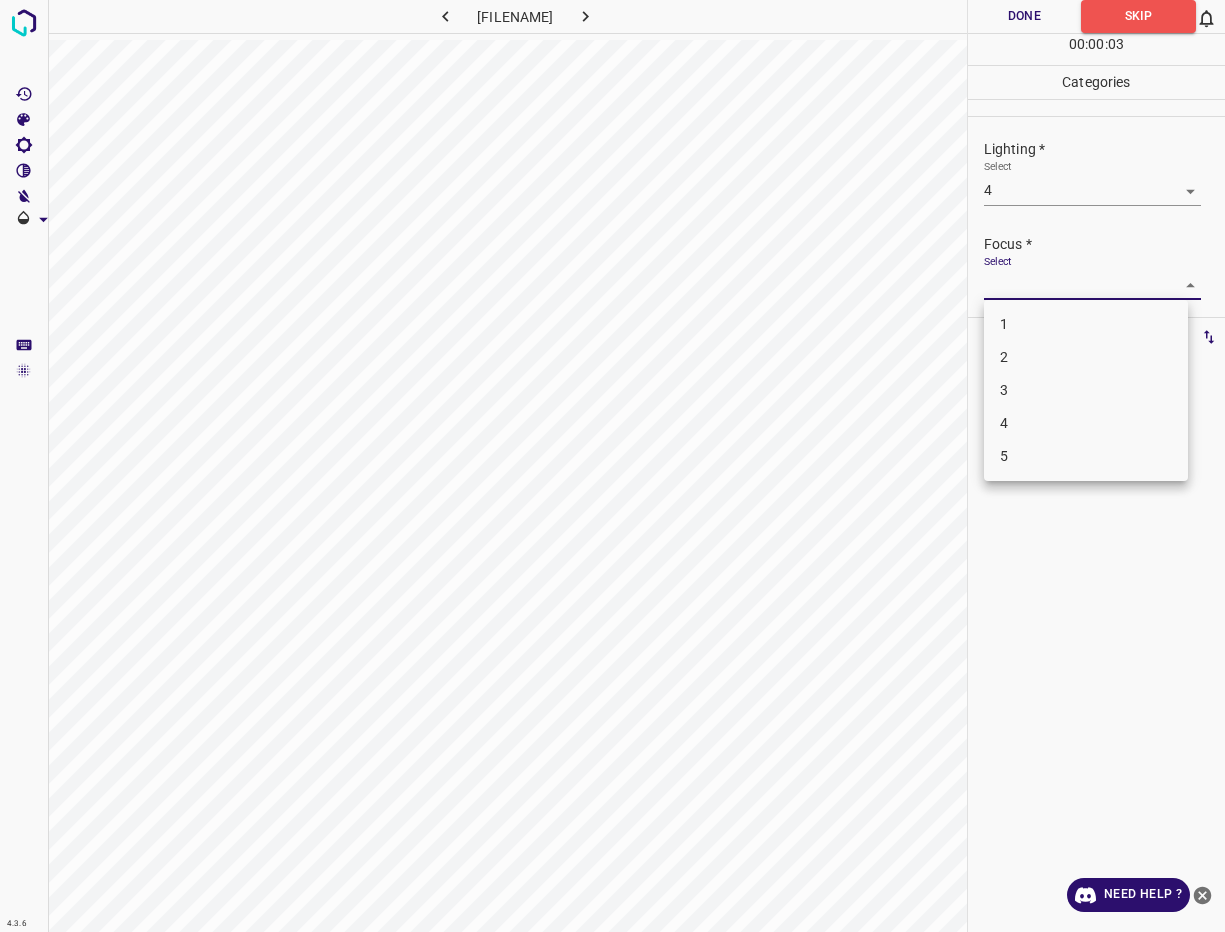 click on "3" at bounding box center (1086, 390) 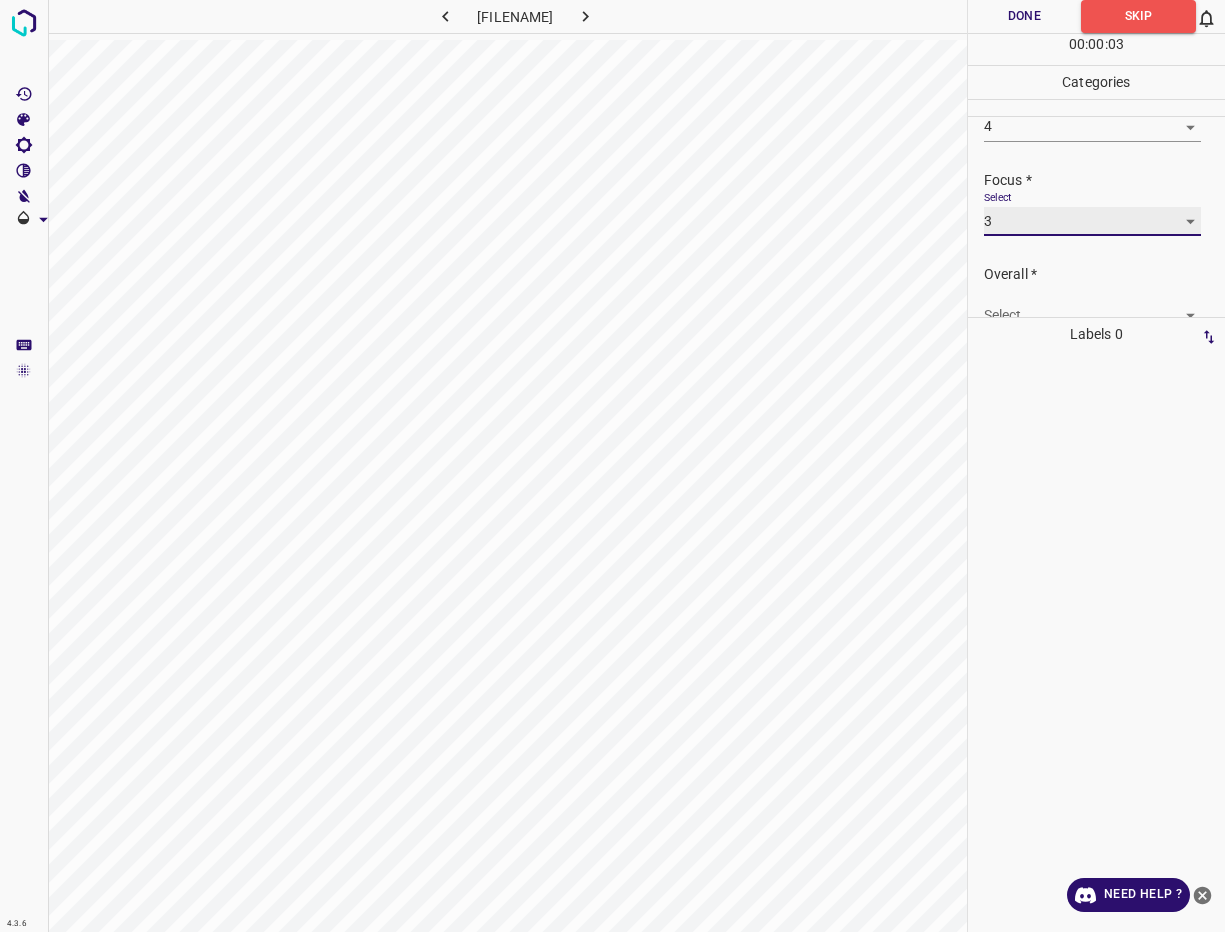 scroll, scrollTop: 98, scrollLeft: 0, axis: vertical 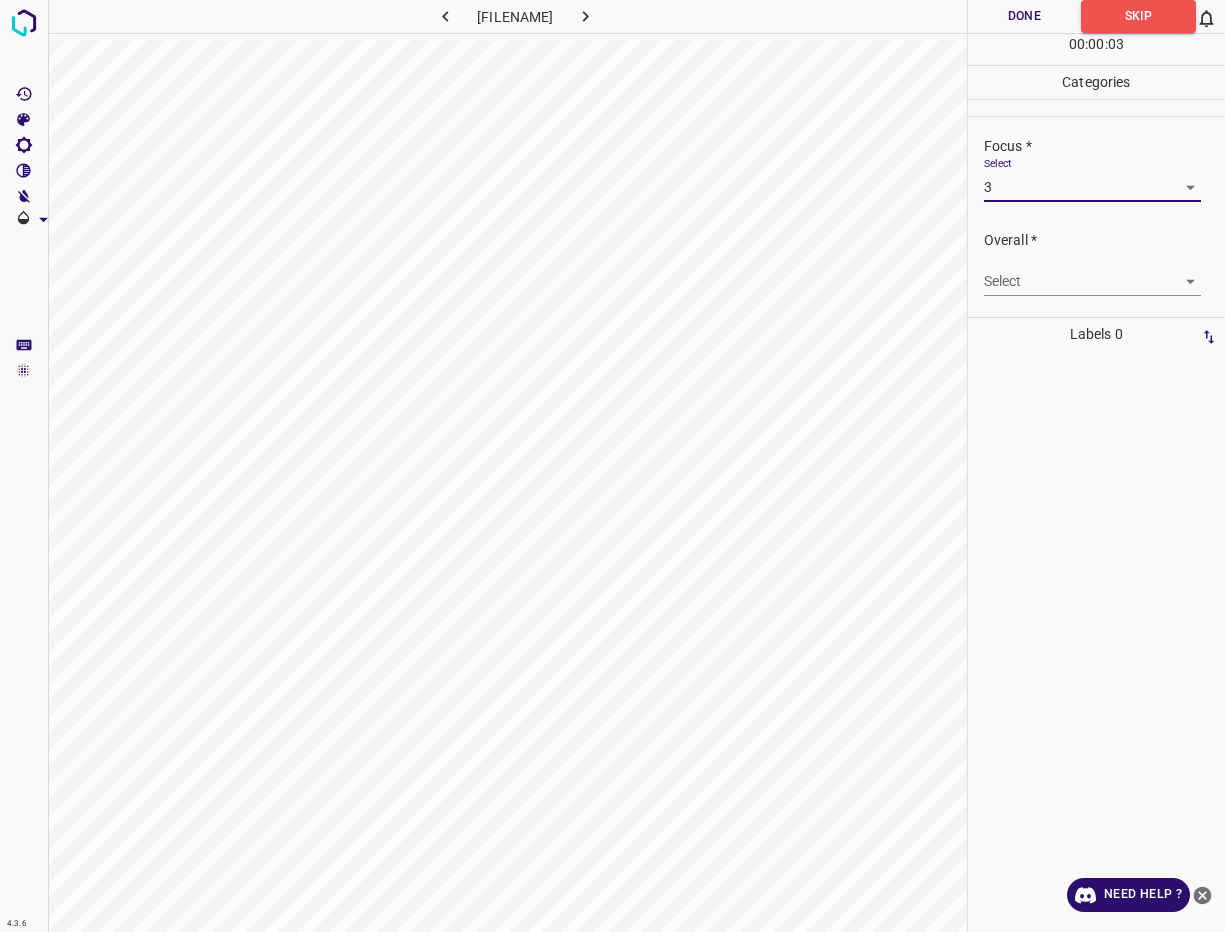 click on "4.3.6  image#001525.jpeg Done Skip 0 00   : 00   : 03   Categories Lighting *  Select 4 4 Focus *  Select 3 3 Overall *  Select ​ Labels   0 Categories 1 Lighting 2 Focus 3 Overall Tools Space Change between modes (Draw & Edit) I Auto labeling R Restore zoom M Zoom in N Zoom out Delete Delete selecte label Filters Z Restore filters X Saturation filter C Brightness filter V Contrast filter B Gray scale filter General O Download Need Help ? - Text - Hide - Delete" at bounding box center (612, 466) 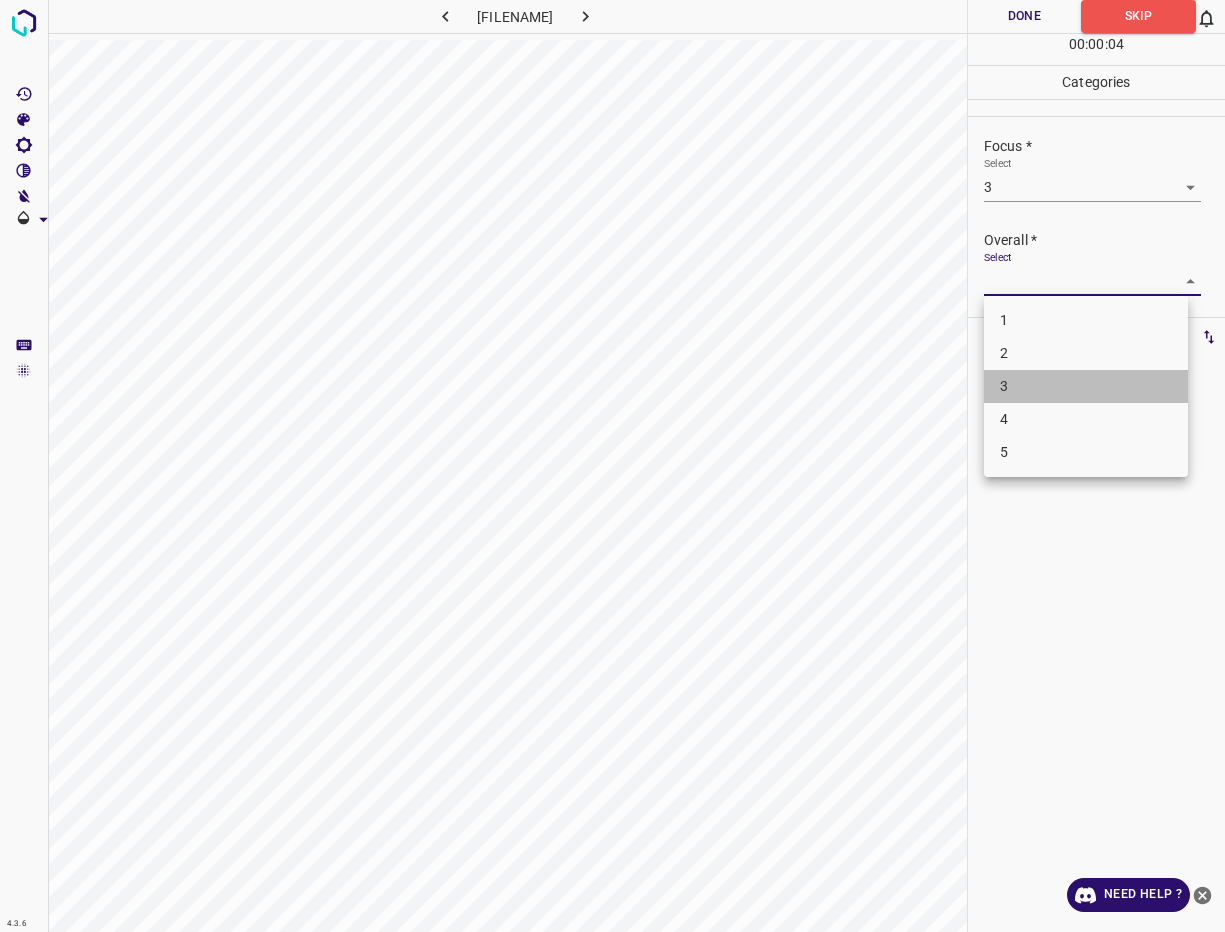 click on "3" at bounding box center [1086, 386] 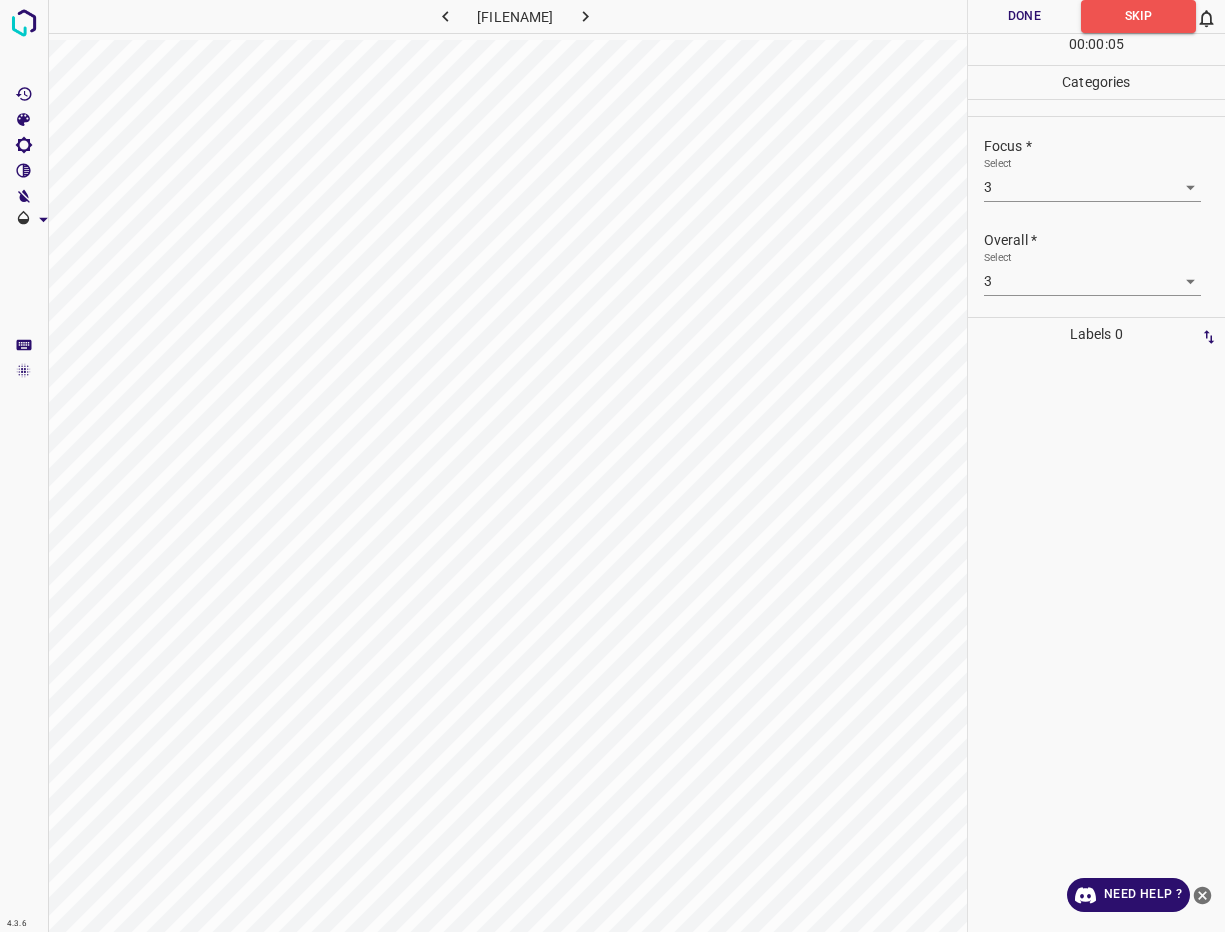 click on "Done" at bounding box center [1024, 16] 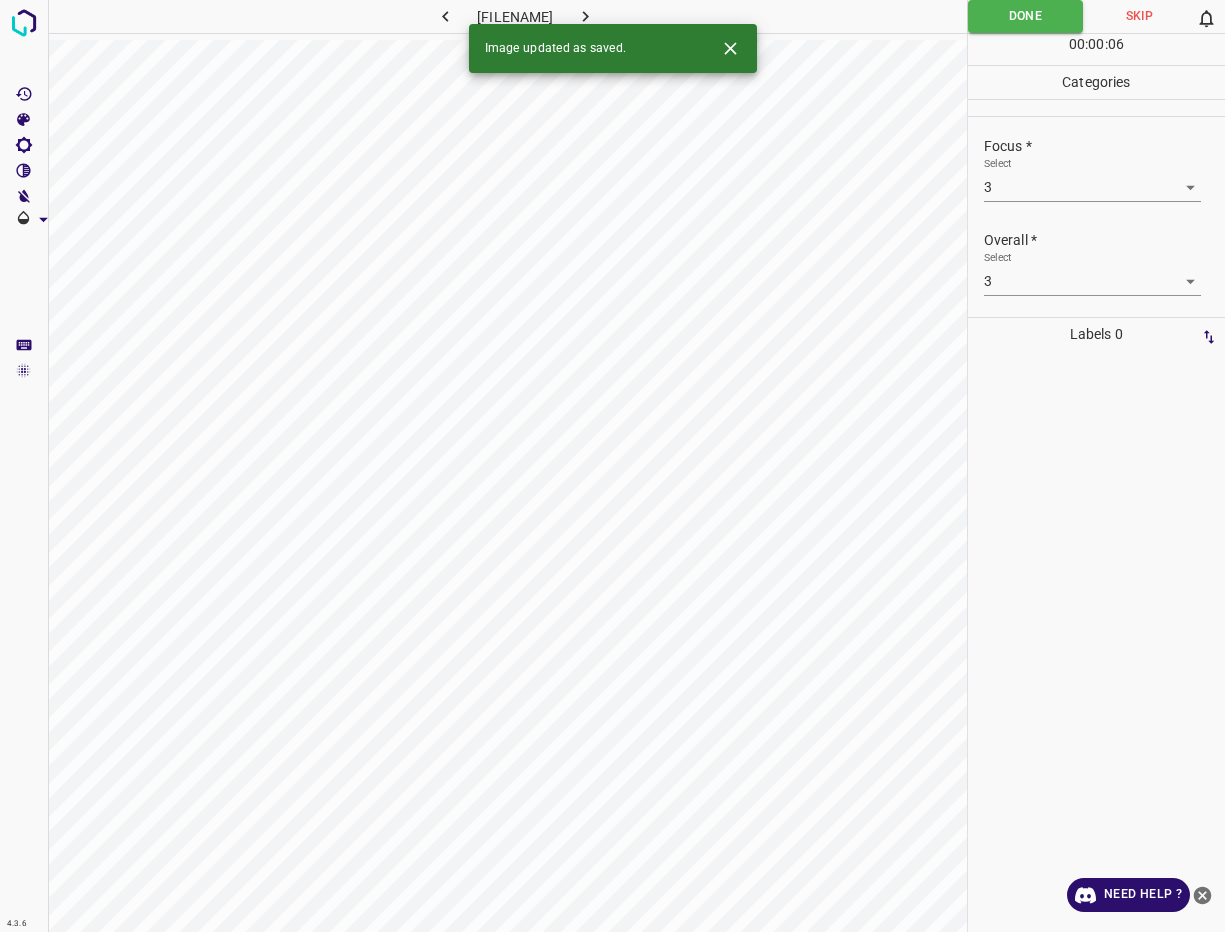 click at bounding box center (585, 16) 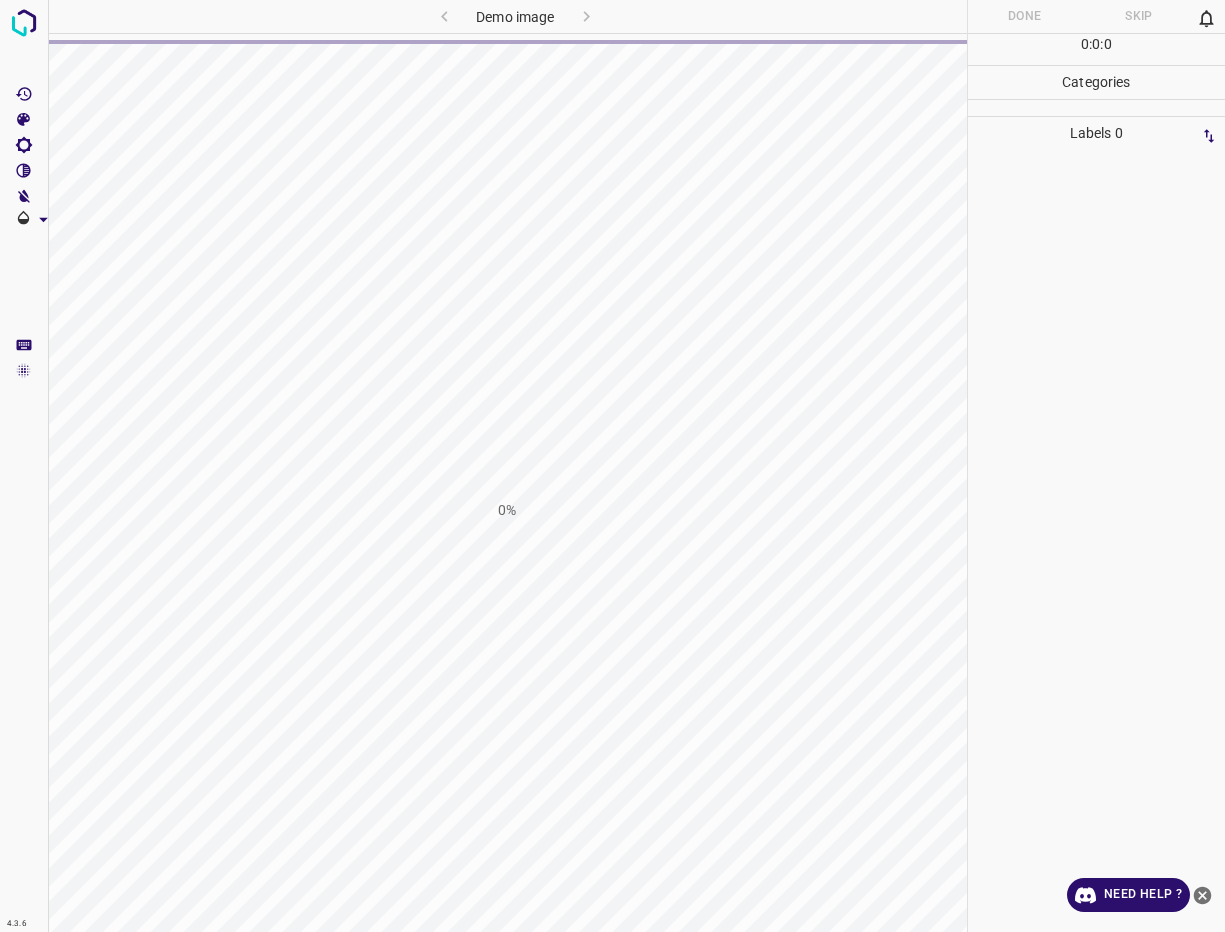 scroll, scrollTop: 0, scrollLeft: 0, axis: both 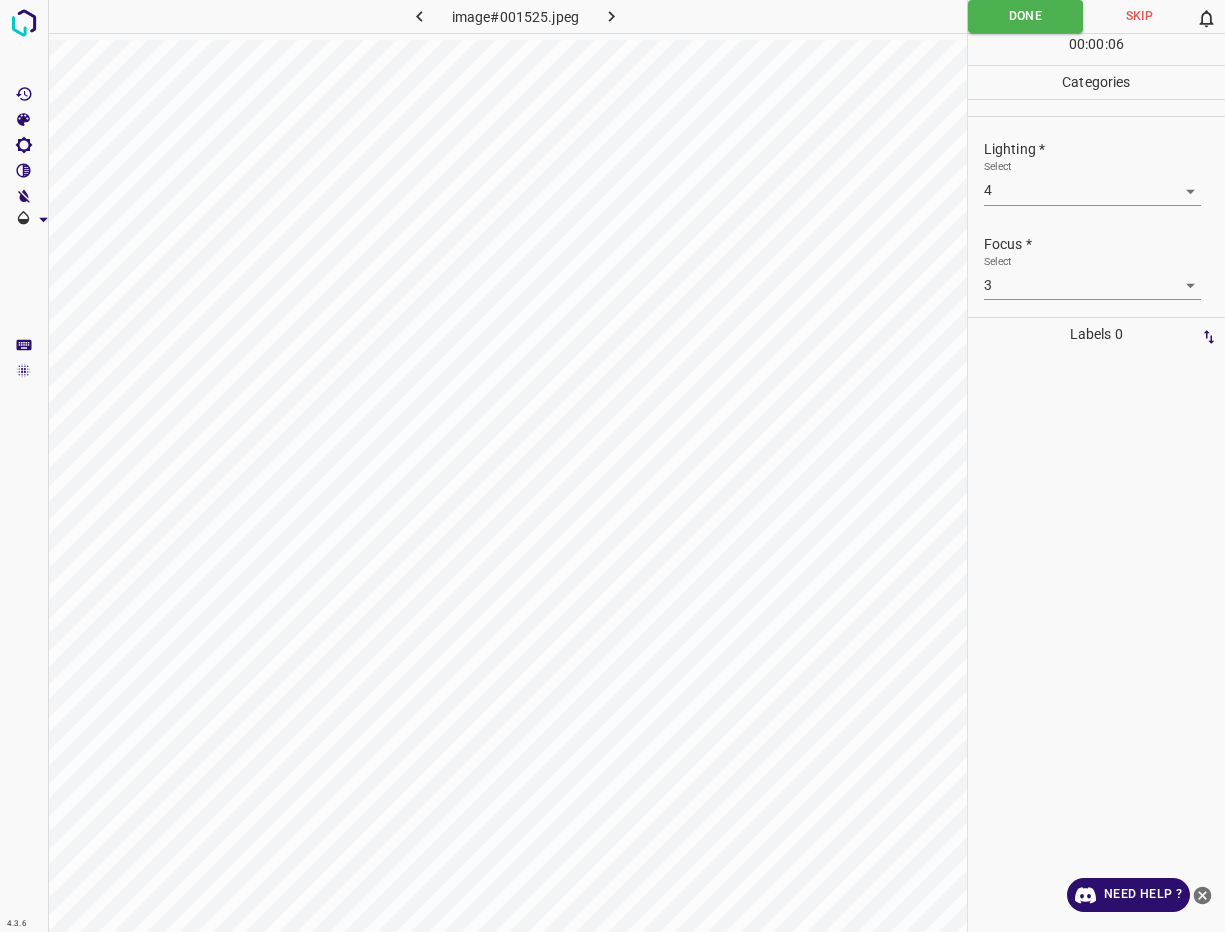 click at bounding box center (611, 16) 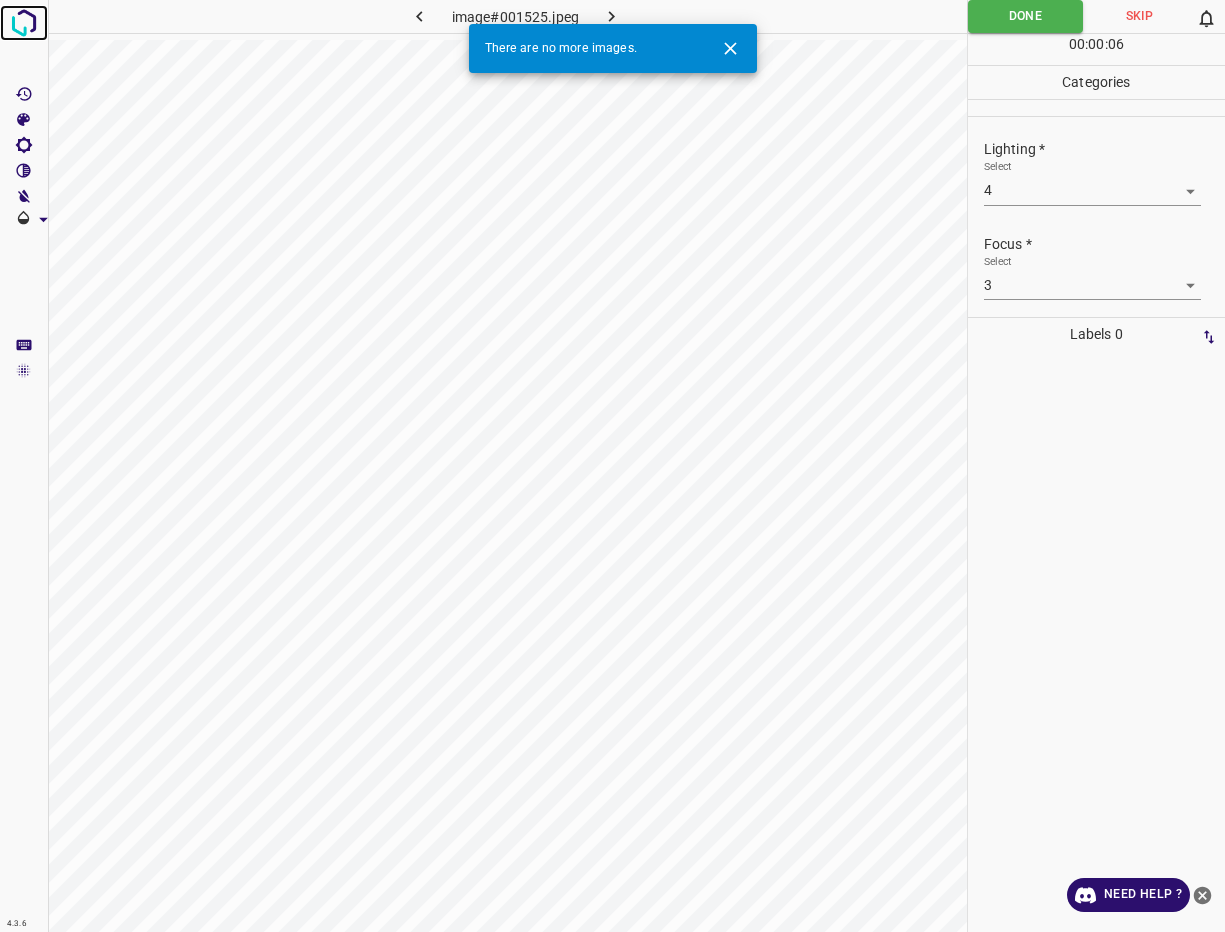 click at bounding box center (24, 23) 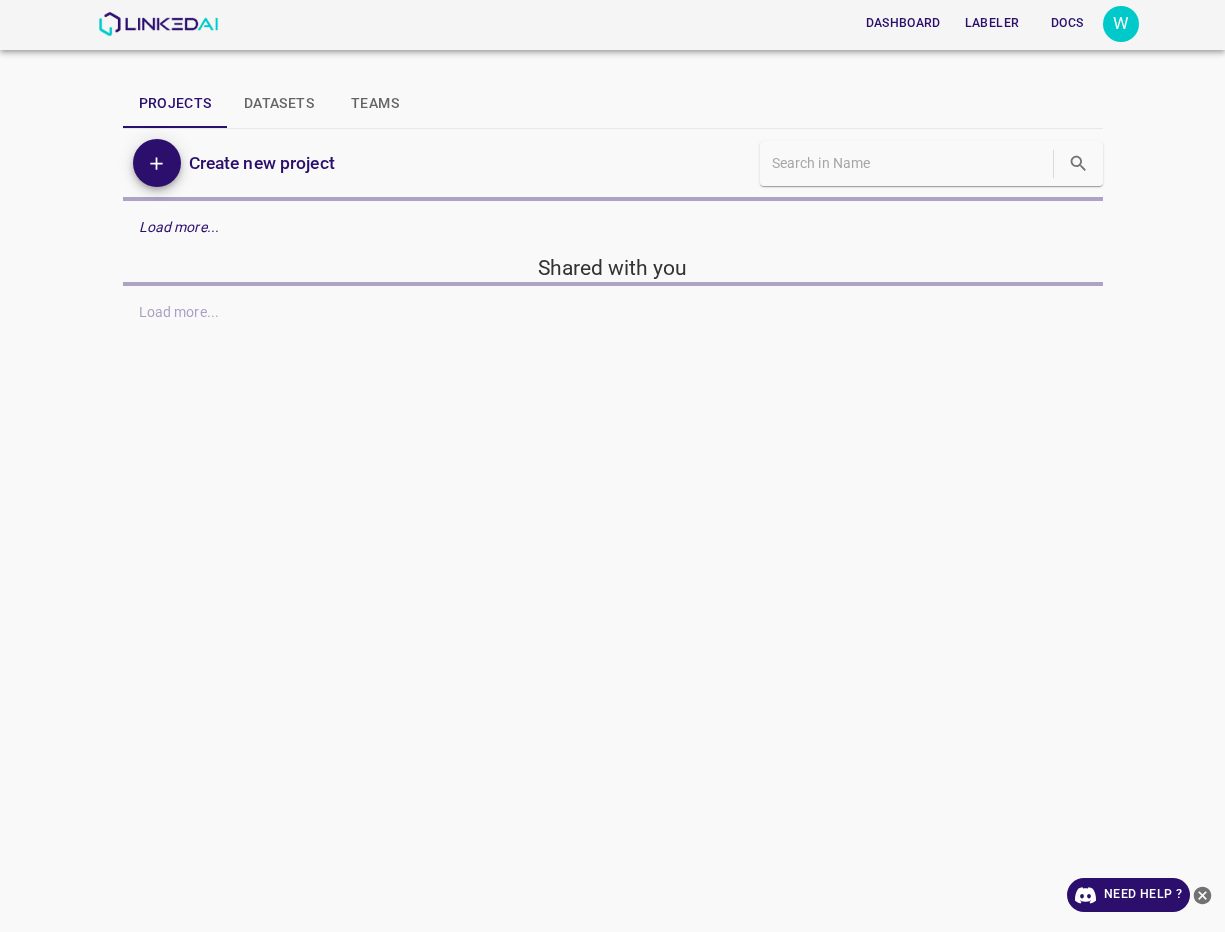 scroll, scrollTop: 0, scrollLeft: 0, axis: both 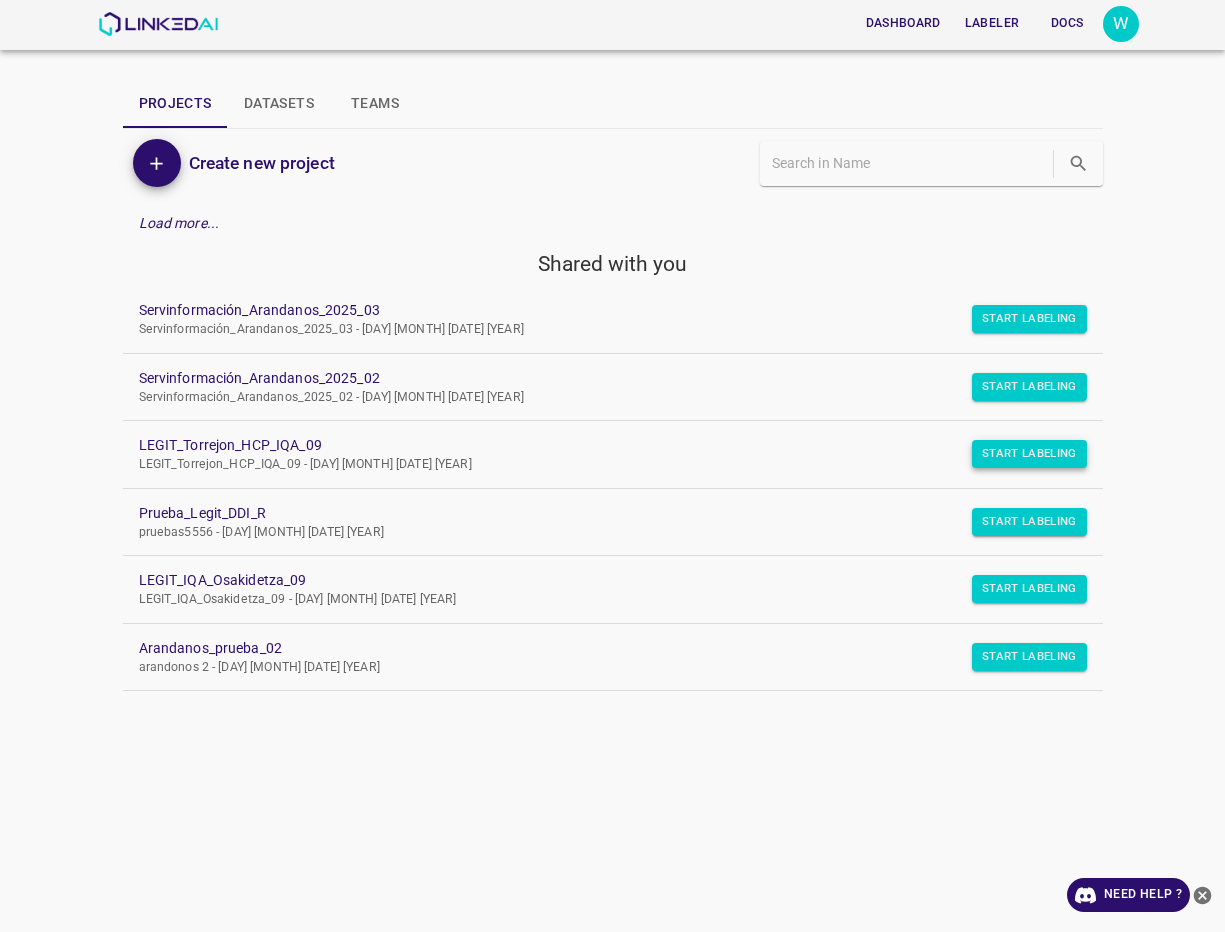 click on "Start Labeling" at bounding box center (1029, 319) 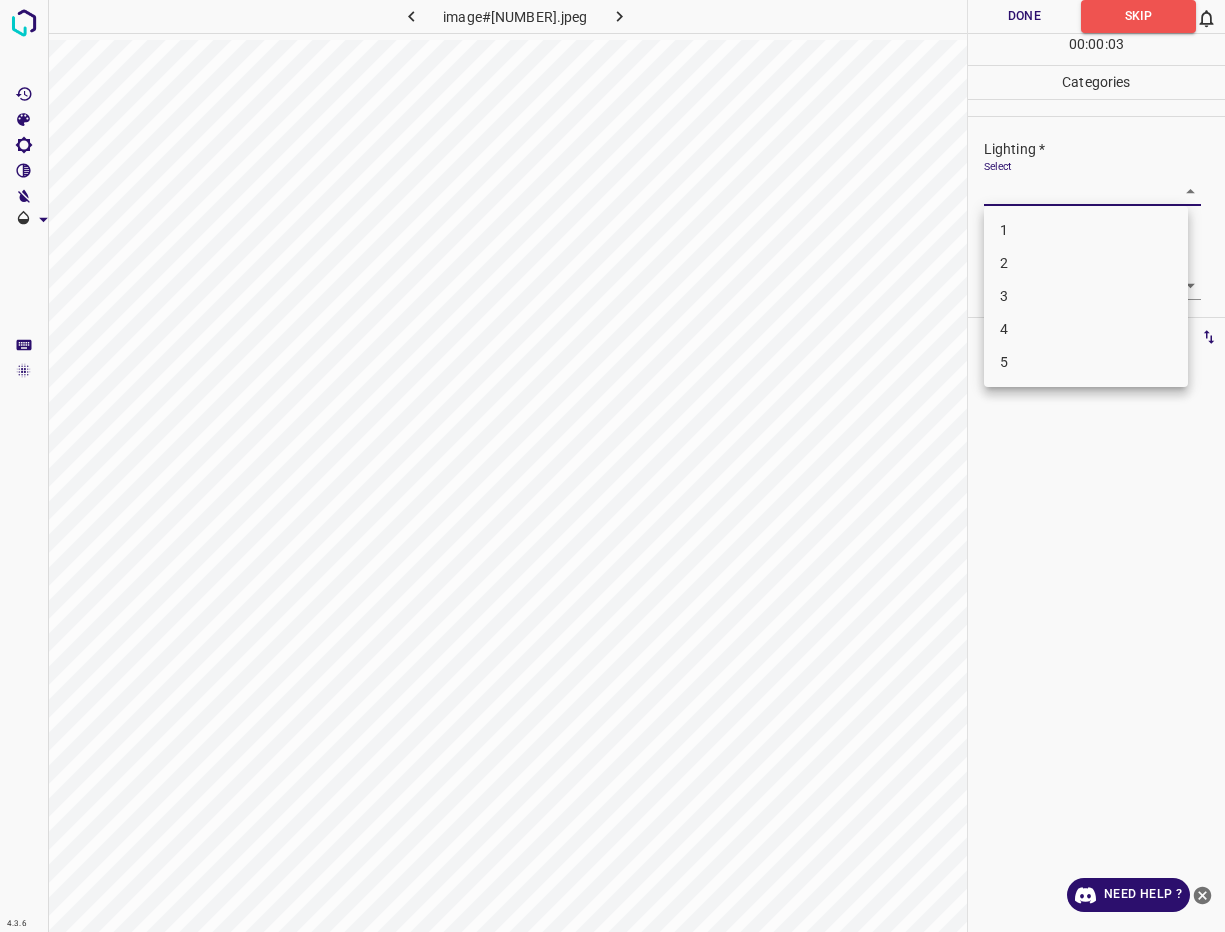 click on "4.3.6  image#001516.jpeg Done Skip 0 00   : 00   : 03   Categories Lighting *  Select ​ Focus *  Select ​ Overall *  Select ​ Labels   0 Categories 1 Lighting 2 Focus 3 Overall Tools Space Change between modes (Draw & Edit) I Auto labeling R Restore zoom M Zoom in N Zoom out Delete Delete selecte label Filters Z Restore filters X Saturation filter C Brightness filter V Contrast filter B Gray scale filter General O Download Need Help ? - Text - Hide - Delete 1 2 3 4 5" at bounding box center [612, 466] 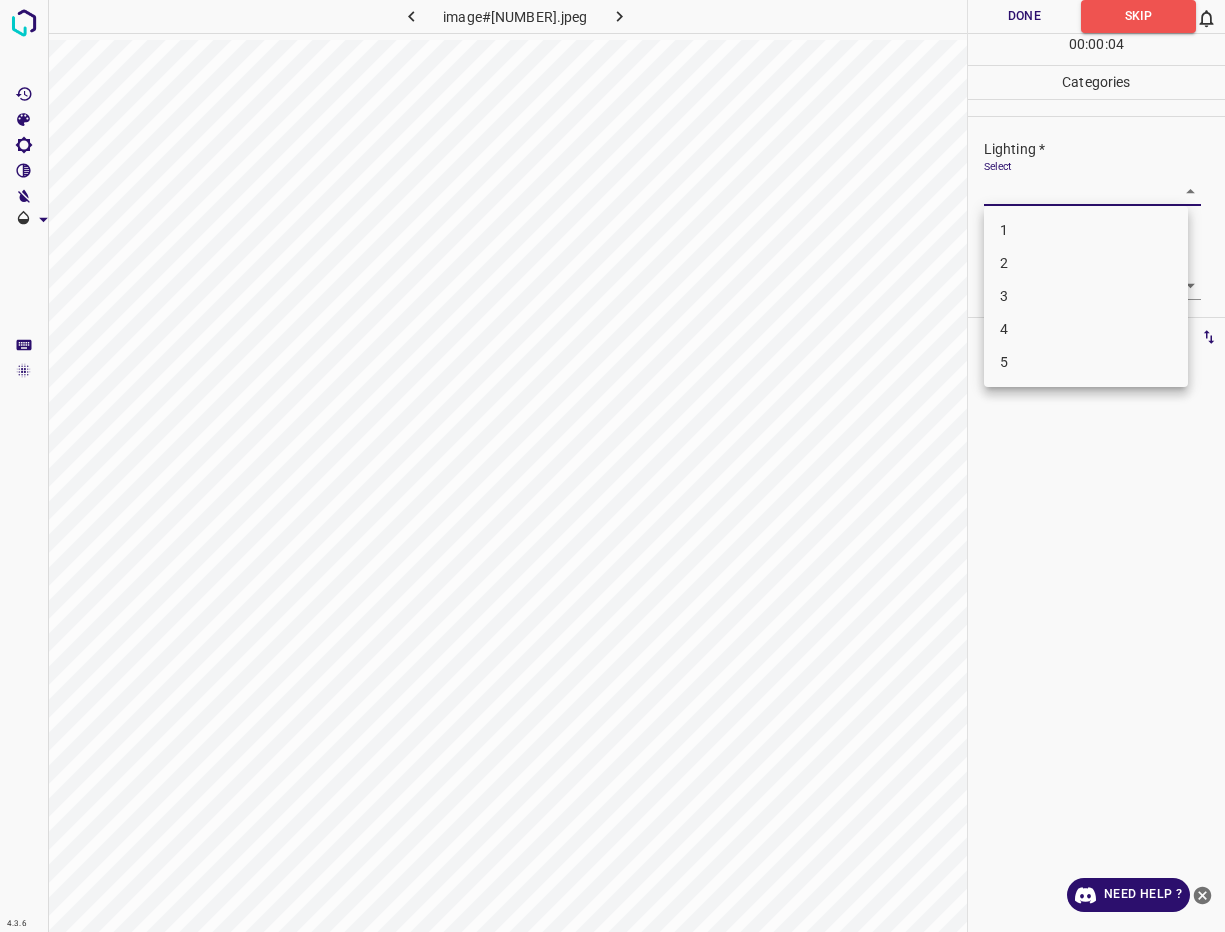 click on "1" at bounding box center [1086, 230] 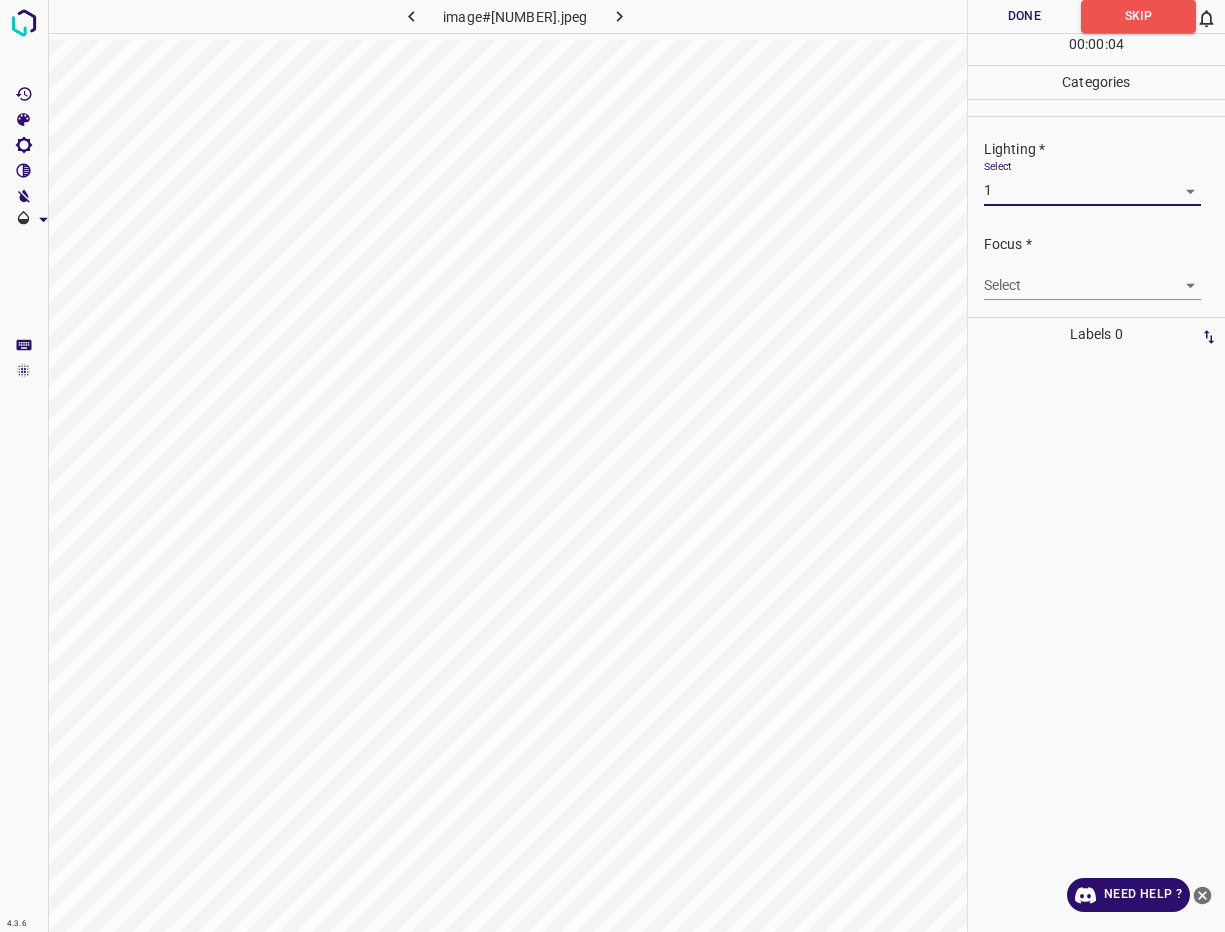 click on "4.3.6  image#001516.jpeg Done Skip 0 00   : 00   : 04   Categories Lighting *  Select 1 1 Focus *  Select ​ Overall *  Select ​ Labels   0 Categories 1 Lighting 2 Focus 3 Overall Tools Space Change between modes (Draw & Edit) I Auto labeling R Restore zoom M Zoom in N Zoom out Delete Delete selecte label Filters Z Restore filters X Saturation filter C Brightness filter V Contrast filter B Gray scale filter General O Download Need Help ? - Text - Hide - Delete" at bounding box center (612, 466) 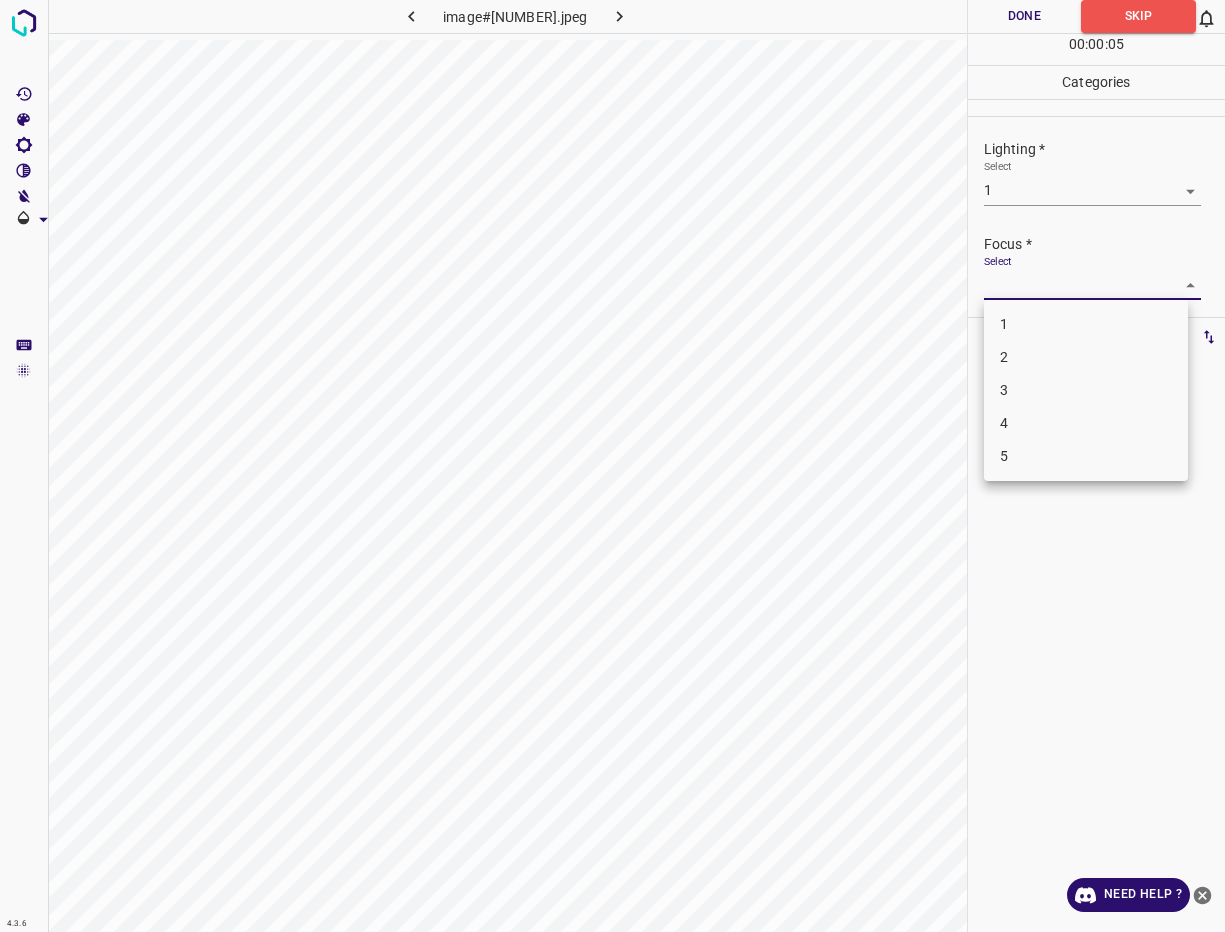 click on "1" at bounding box center [1086, 324] 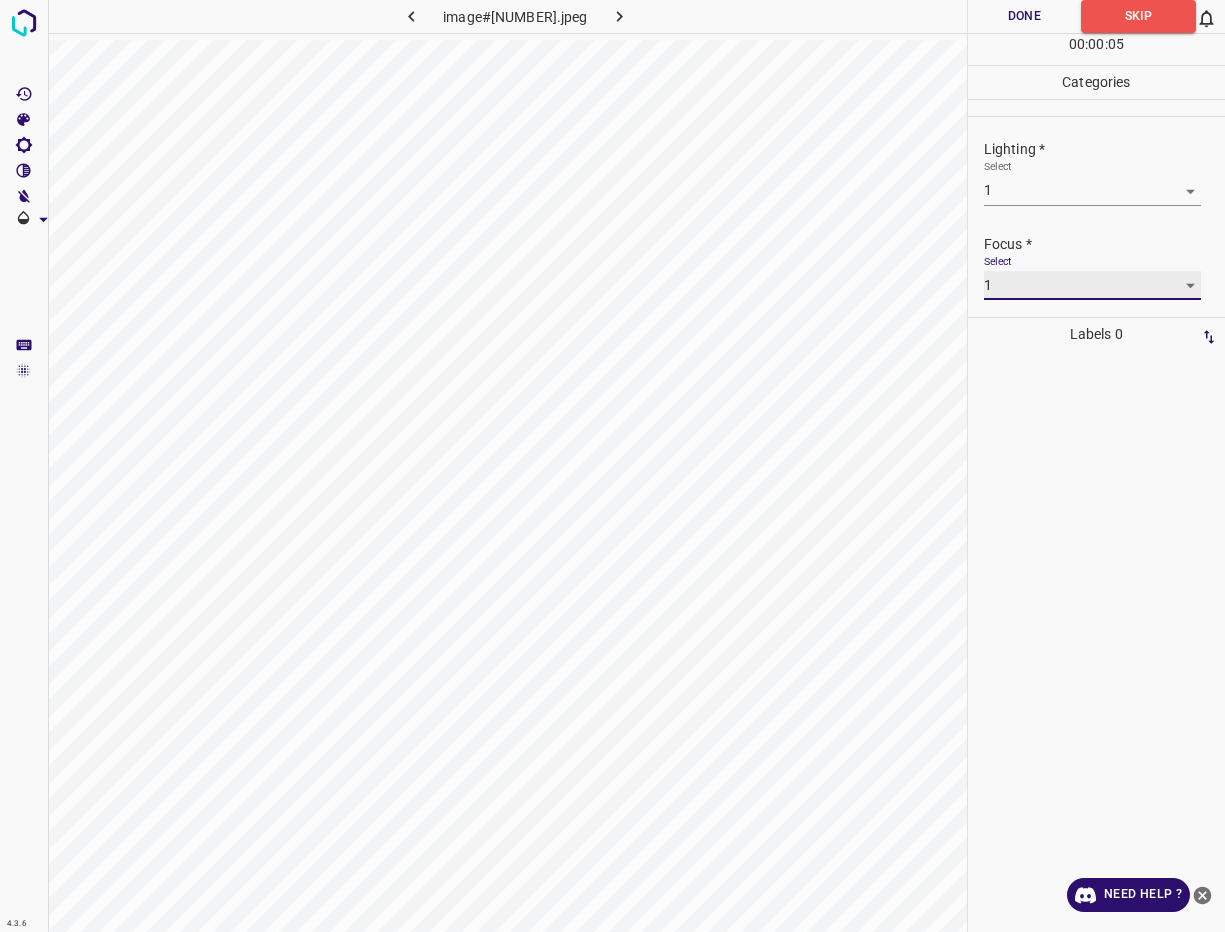scroll, scrollTop: 98, scrollLeft: 0, axis: vertical 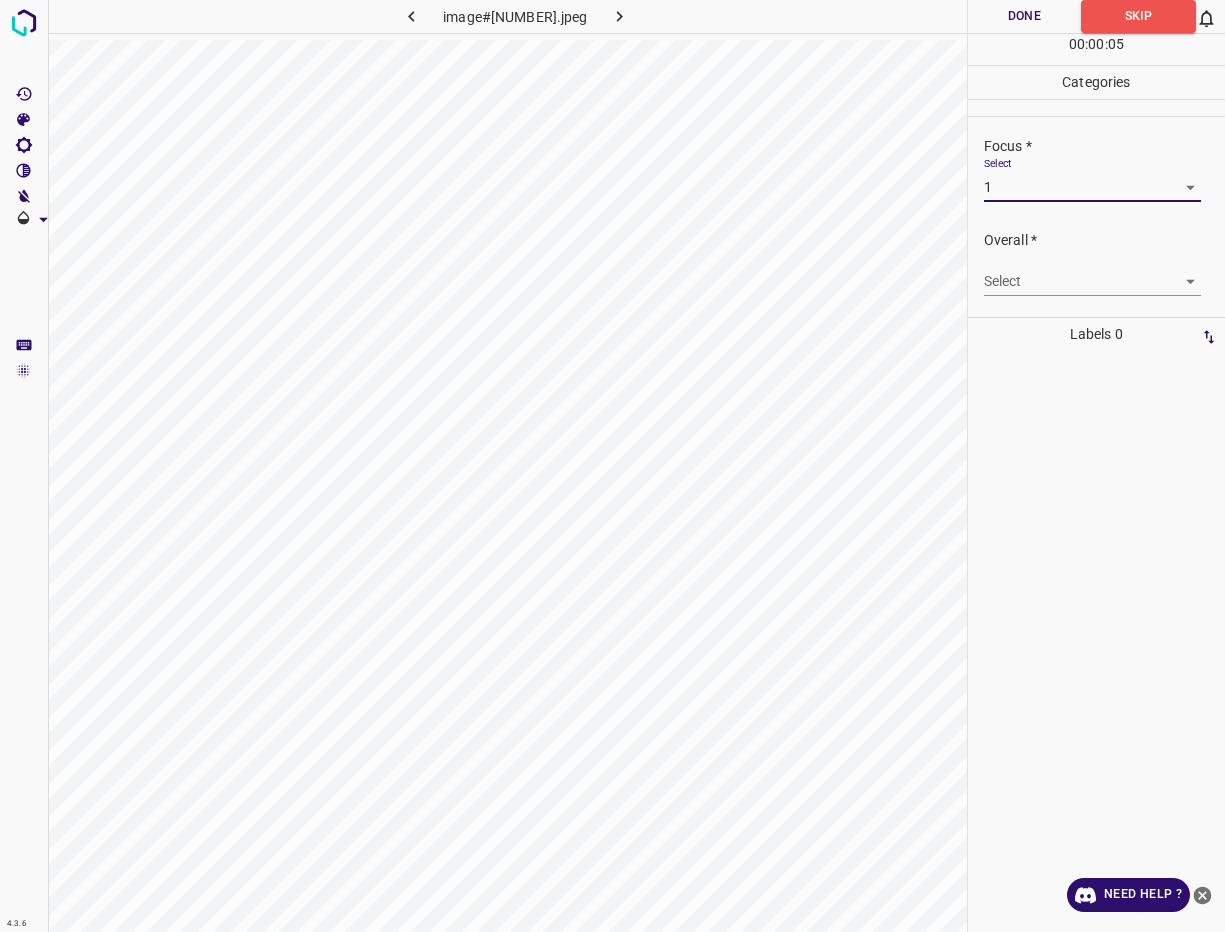 click on "4.3.6  image#001516.jpeg Done Skip 0 00   : 00   : 05   Categories Lighting *  Select 1 1 Focus *  Select 1 1 Overall *  Select ​ Labels   0 Categories 1 Lighting 2 Focus 3 Overall Tools Space Change between modes (Draw & Edit) I Auto labeling R Restore zoom M Zoom in N Zoom out Delete Delete selecte label Filters Z Restore filters X Saturation filter C Brightness filter V Contrast filter B Gray scale filter General O Download Need Help ? - Text - Hide - Delete" at bounding box center (612, 466) 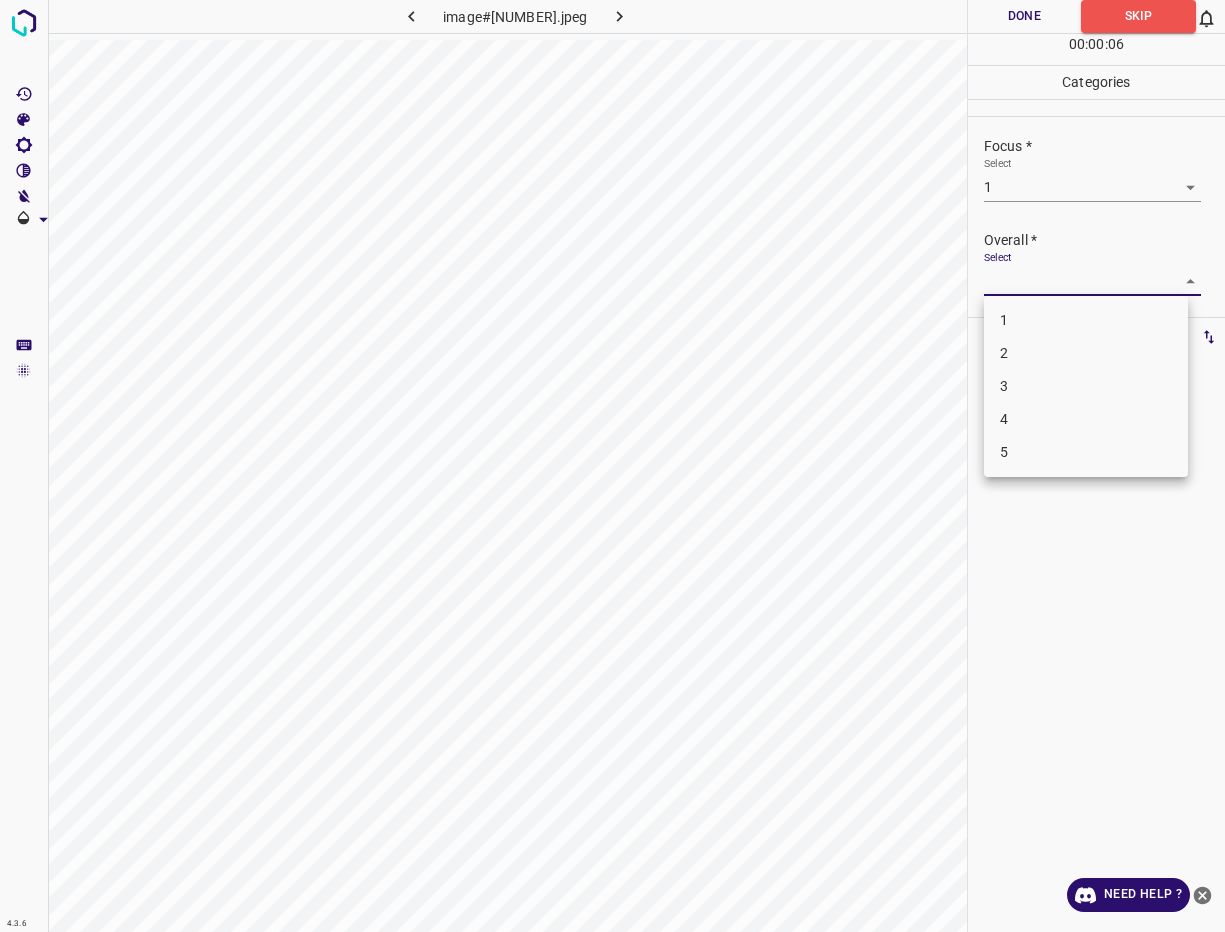 click on "1" at bounding box center [1086, 320] 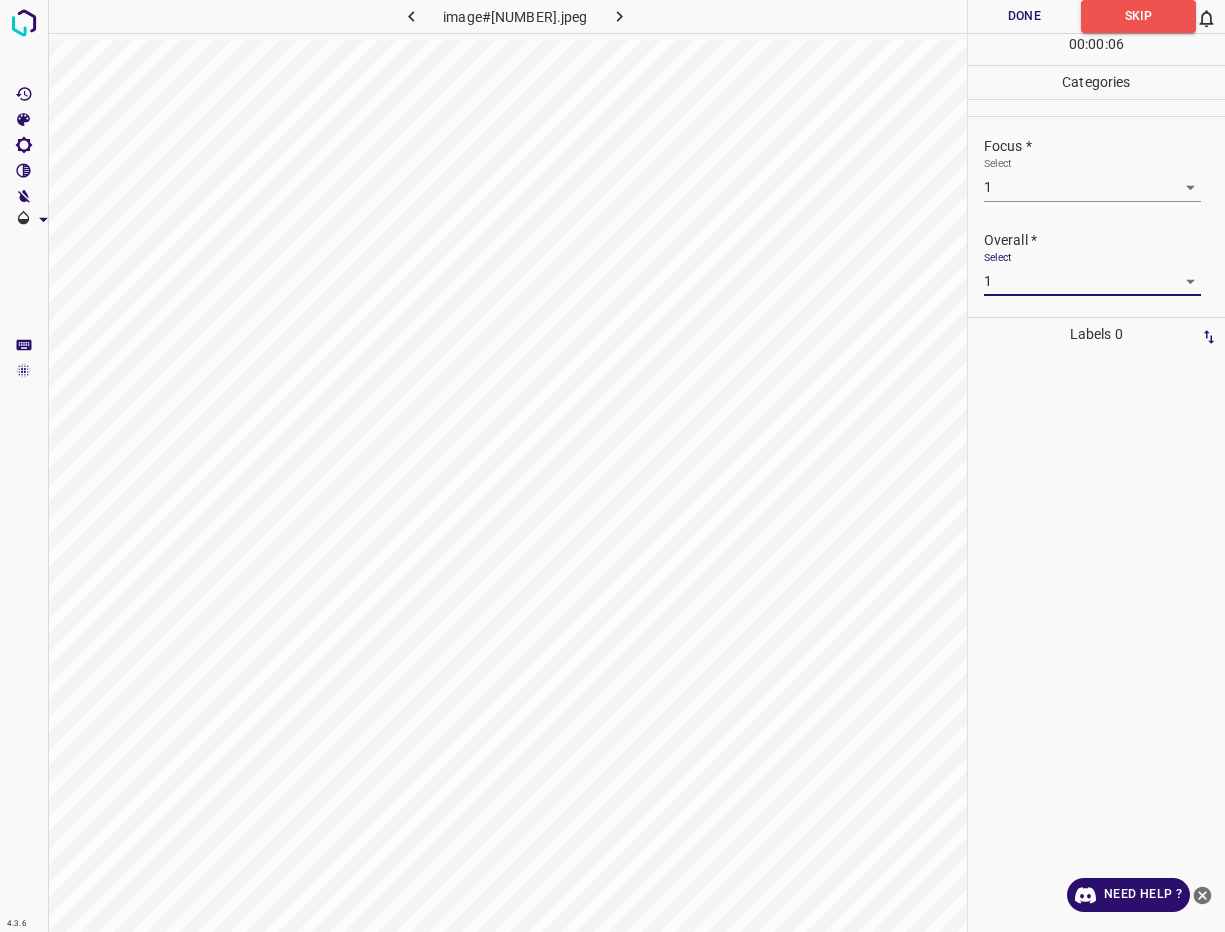 click on "Done" at bounding box center (1024, 16) 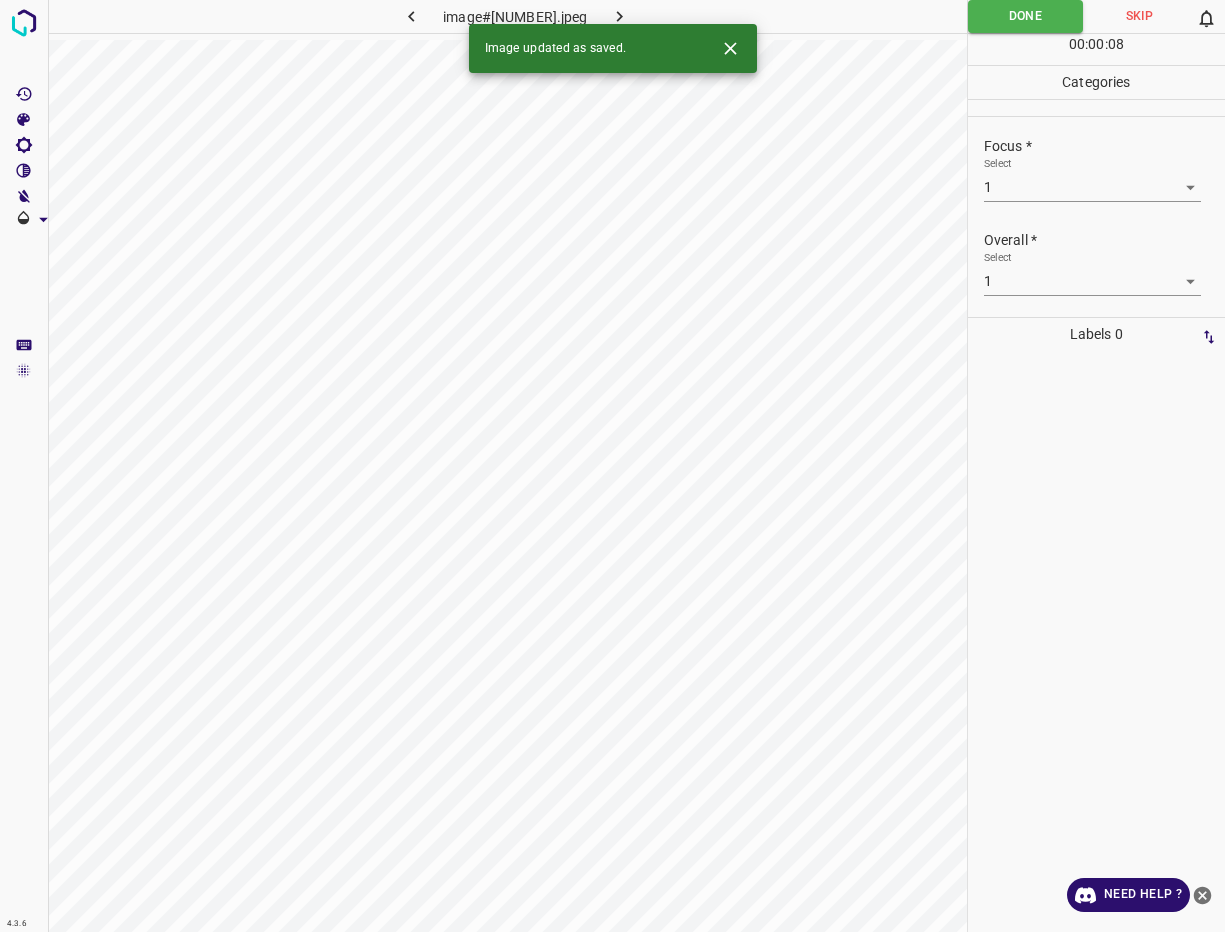 click at bounding box center [619, 16] 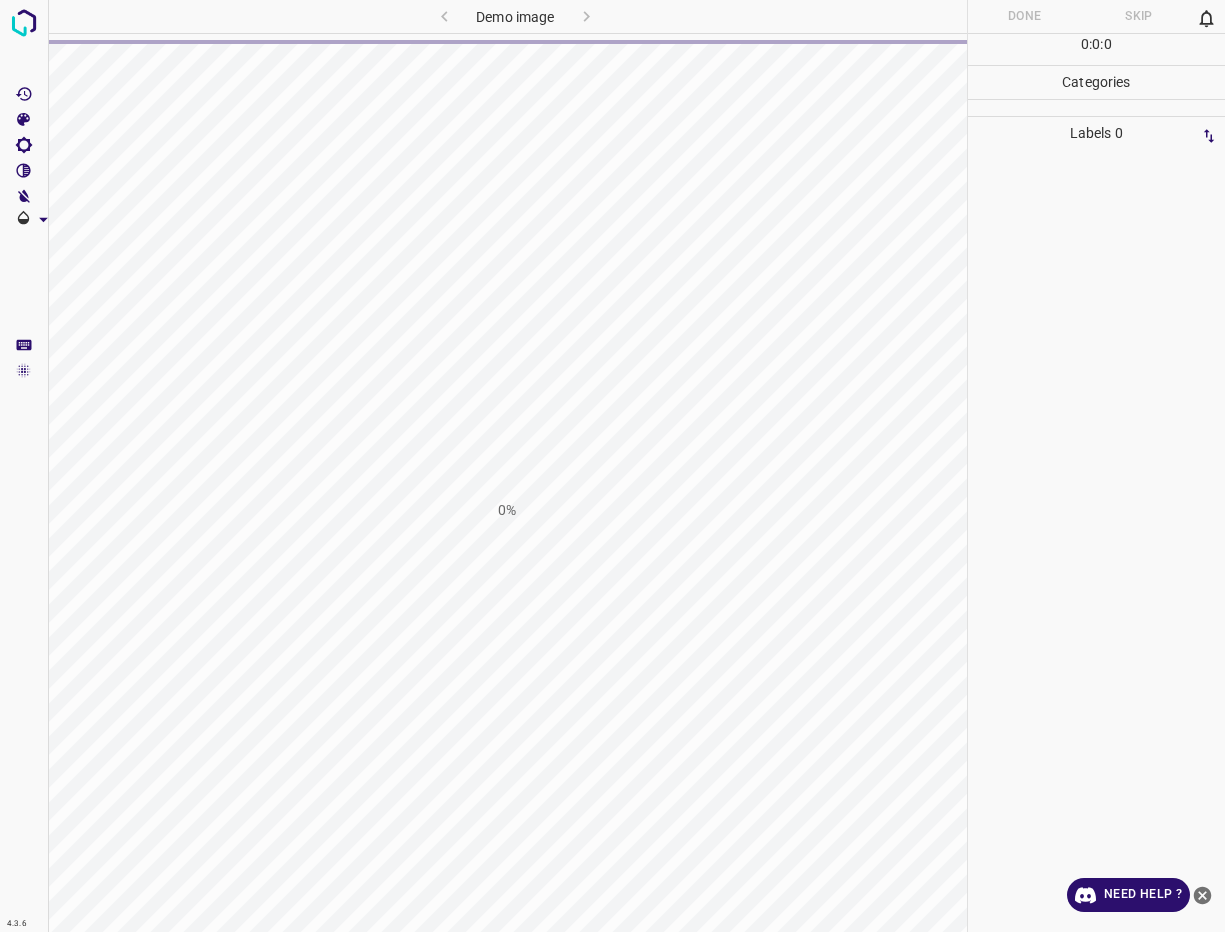 scroll, scrollTop: 0, scrollLeft: 0, axis: both 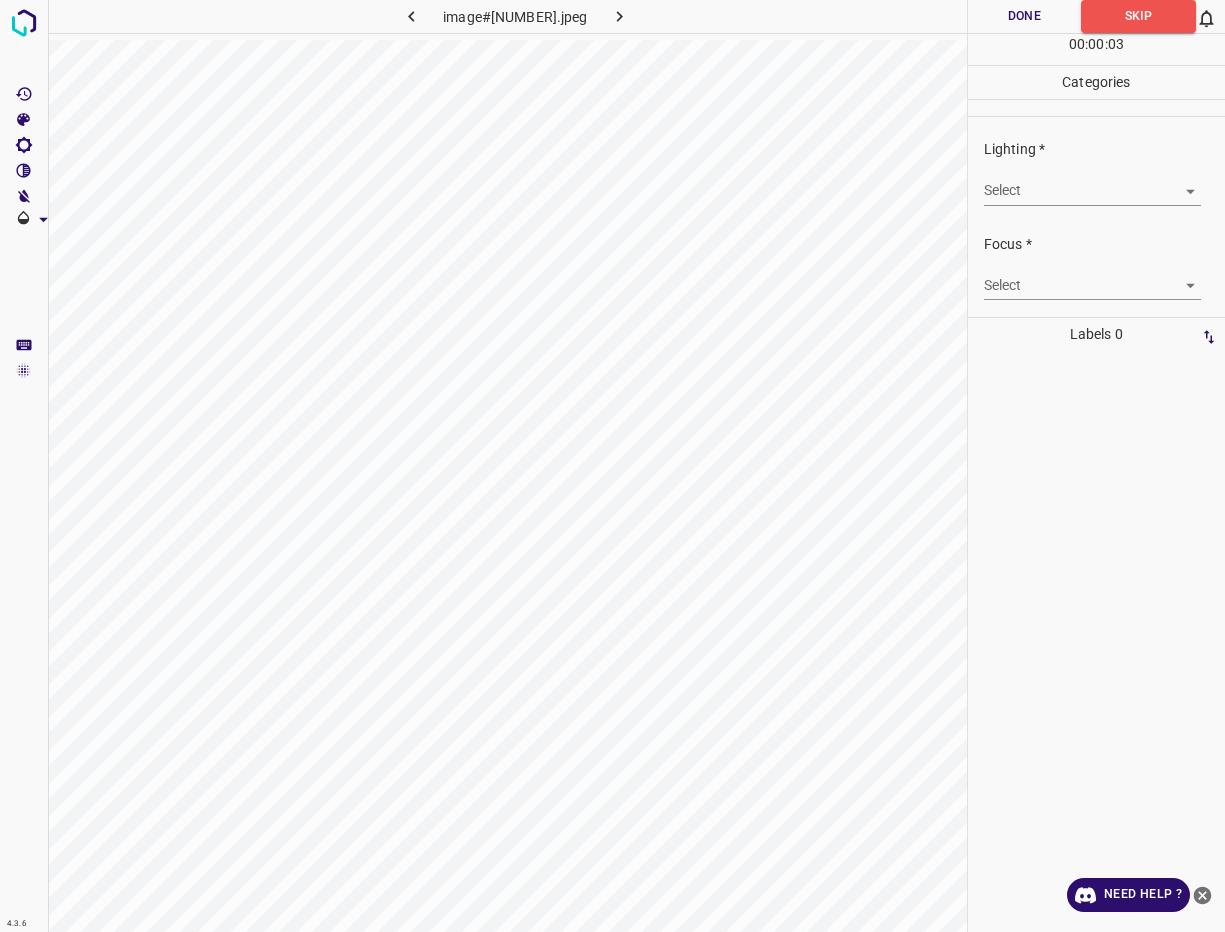 click on "4.3.6  image#001480.jpeg Done Skip 0 00   : 00   : 03   Categories Lighting *  Select ​ Focus *  Select ​ Overall *  Select ​ Labels   0 Categories 1 Lighting 2 Focus 3 Overall Tools Space Change between modes (Draw & Edit) I Auto labeling R Restore zoom M Zoom in N Zoom out Delete Delete selecte label Filters Z Restore filters X Saturation filter C Brightness filter V Contrast filter B Gray scale filter General O Download Need Help ? - Text - Hide - Delete" at bounding box center (612, 466) 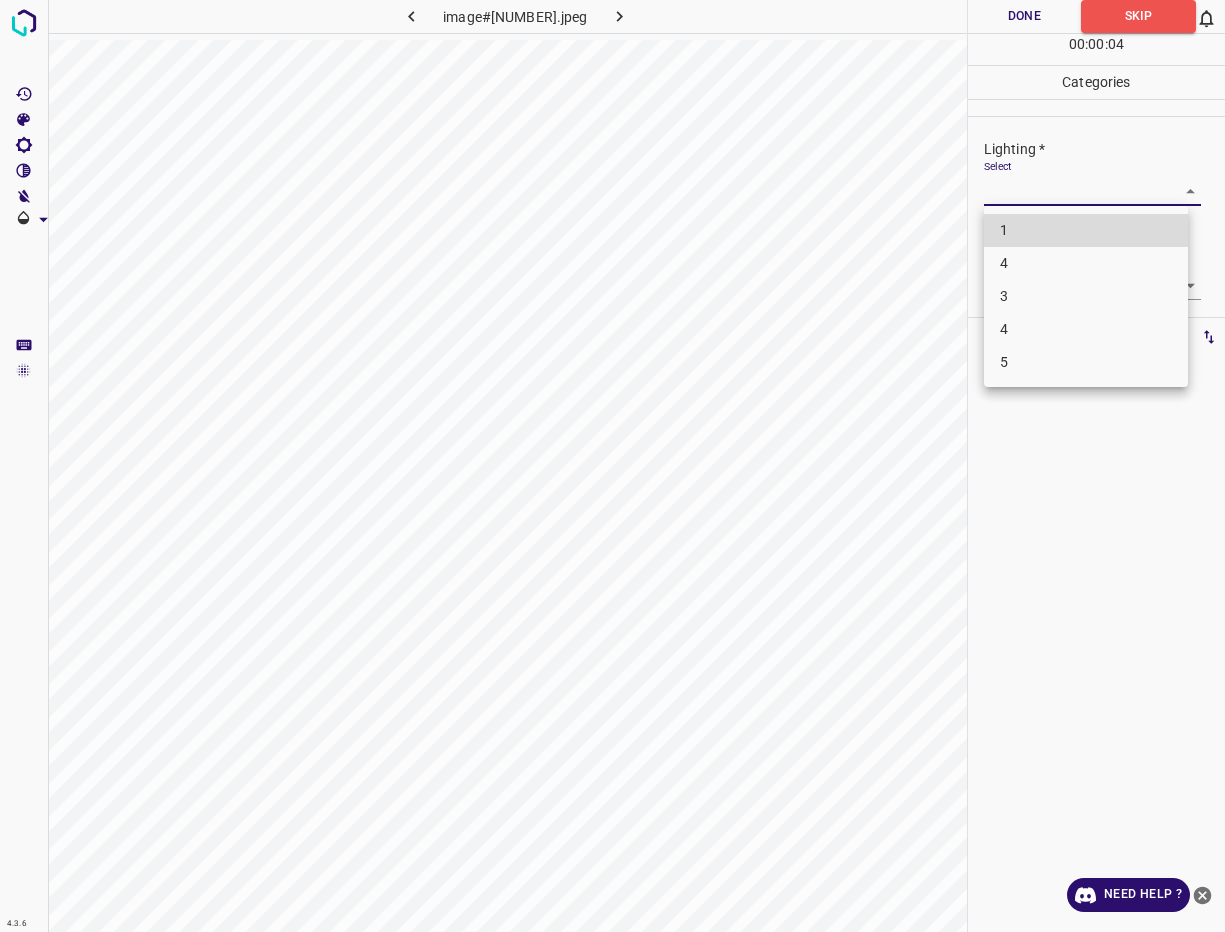 click on "4" at bounding box center (1086, 329) 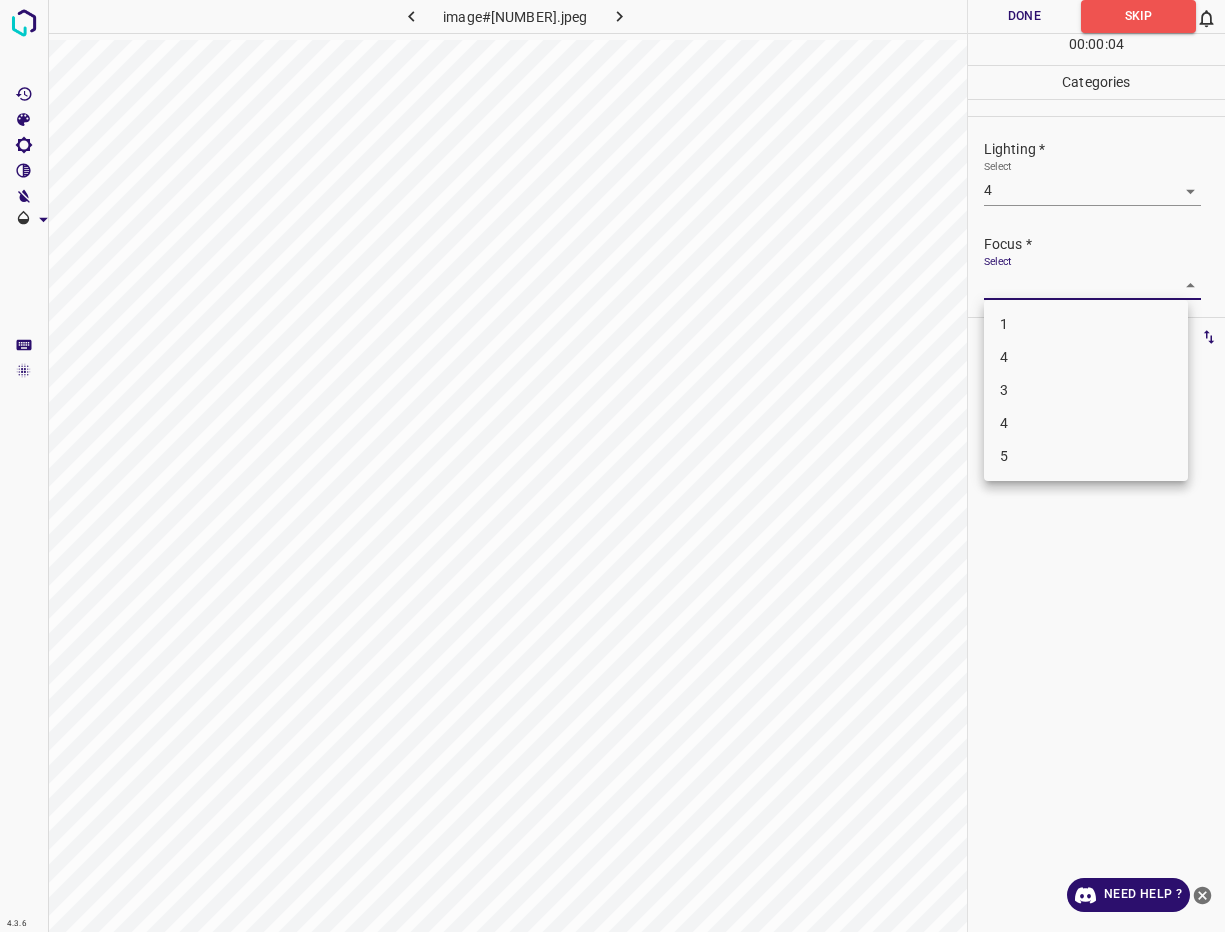 click on "4.3.6  image#001480.jpeg Done Skip 0 00   : 00   : 04   Categories Lighting *  Select 4 4 Focus *  Select ​ Overall *  Select ​ Labels   0 Categories 1 Lighting 2 Focus 3 Overall Tools Space Change between modes (Draw & Edit) I Auto labeling R Restore zoom M Zoom in N Zoom out Delete Delete selecte label Filters Z Restore filters X Saturation filter C Brightness filter V Contrast filter B Gray scale filter General O Download Need Help ? - Text - Hide - Delete 1 2 3 4 5" at bounding box center (612, 466) 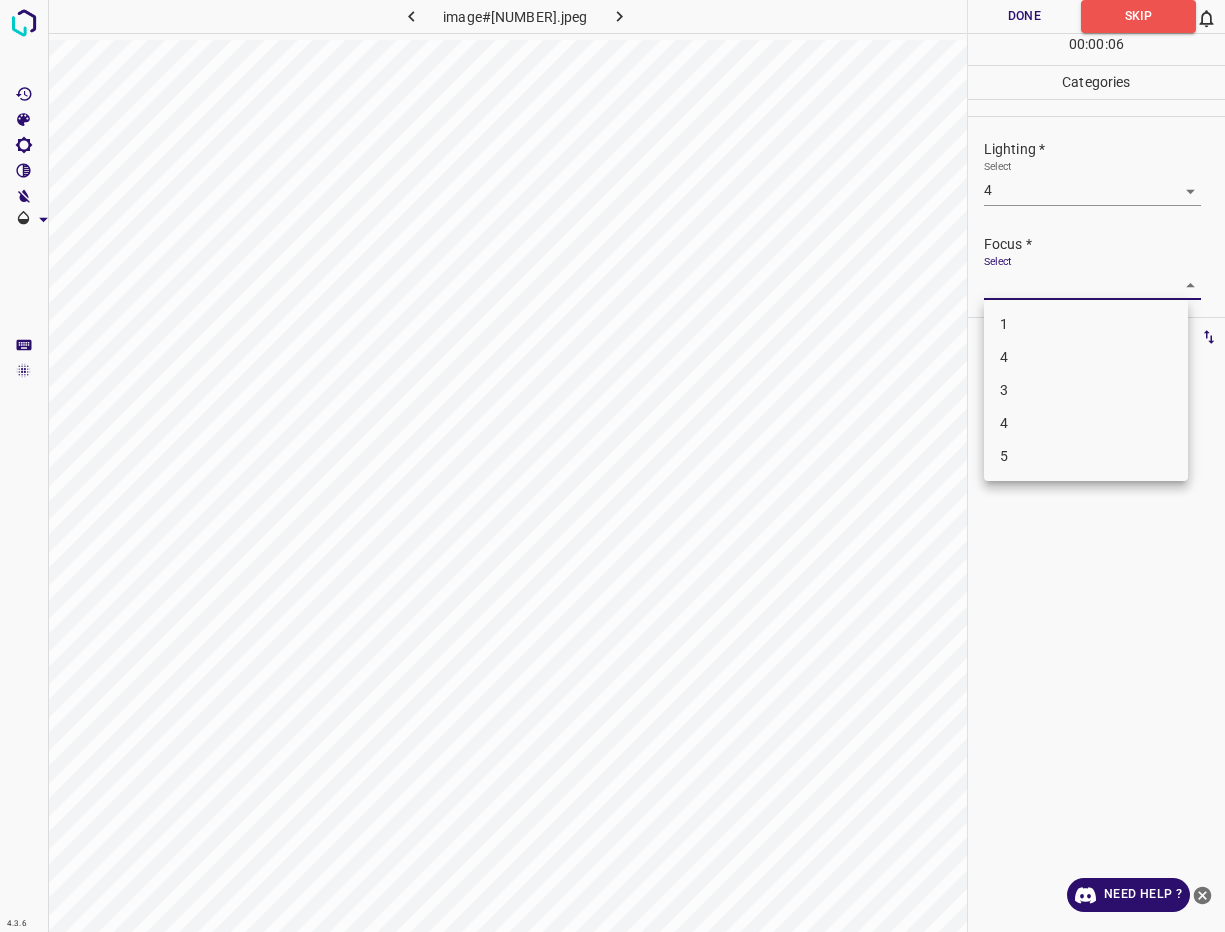 click on "3" at bounding box center (1086, 390) 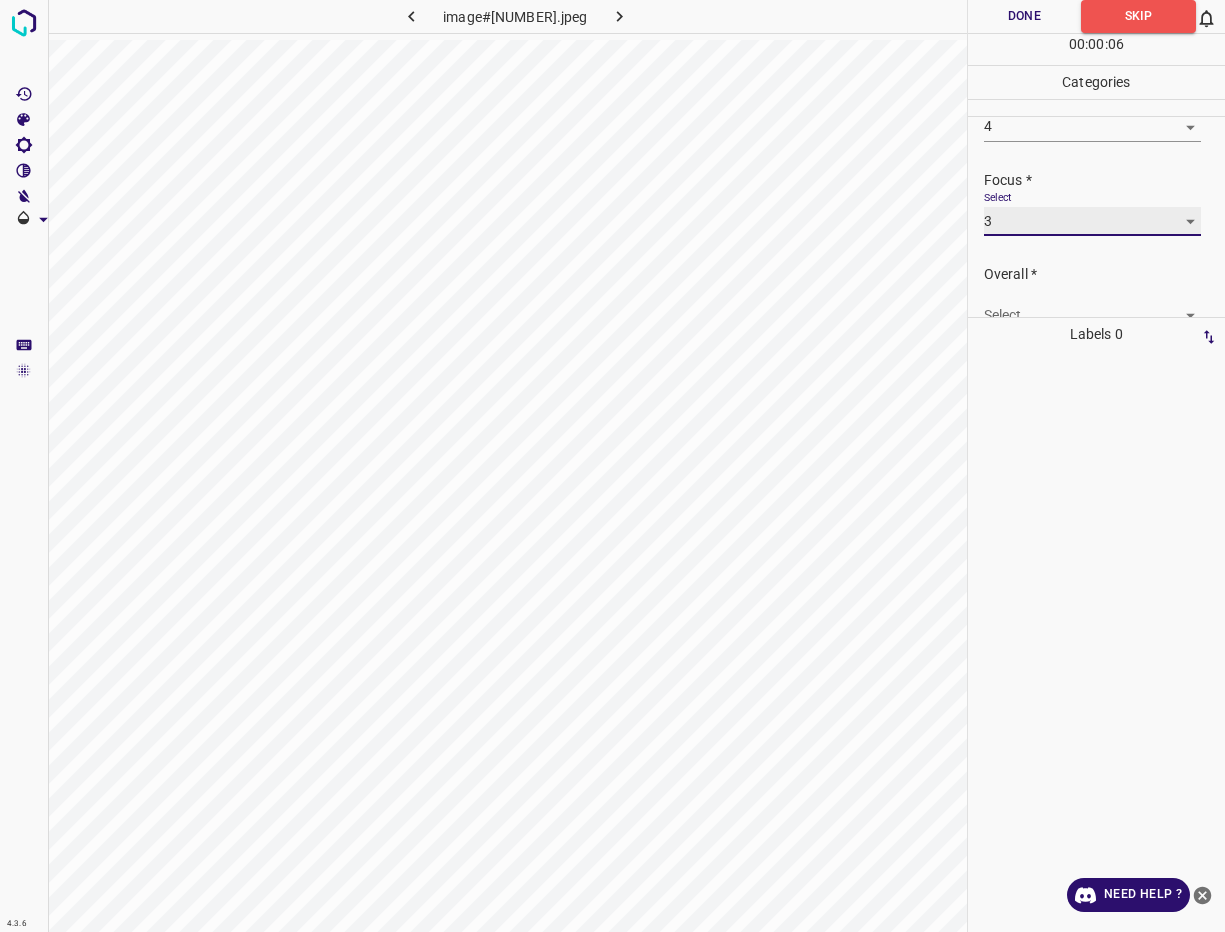 scroll, scrollTop: 98, scrollLeft: 0, axis: vertical 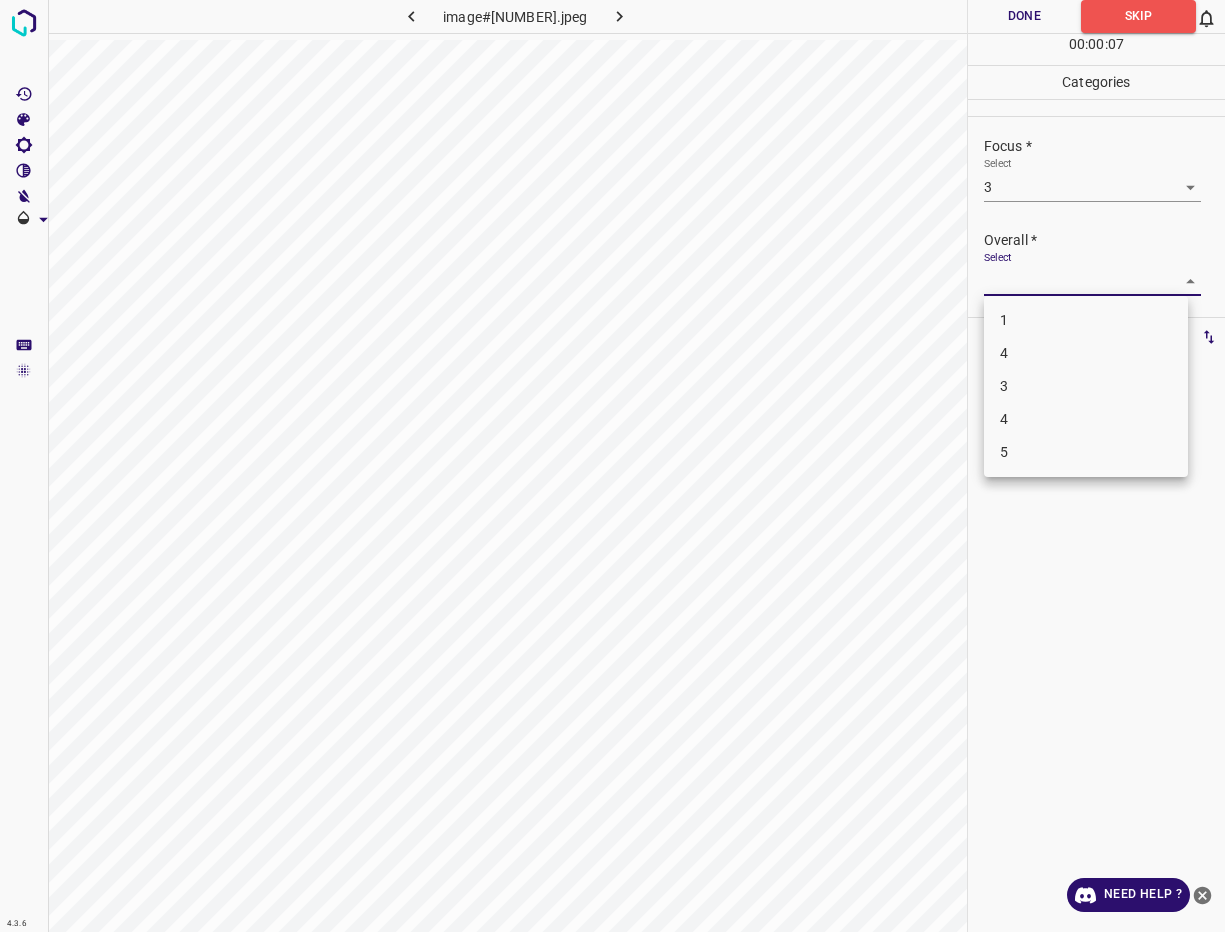 click on "4.3.6  image#001480.jpeg Done Skip 0 00   : 00   : 07   Categories Lighting *  Select 4 4 Focus *  Select 3 3 Overall *  Select ​ Labels   0 Categories 1 Lighting 2 Focus 3 Overall Tools Space Change between modes (Draw & Edit) I Auto labeling R Restore zoom M Zoom in N Zoom out Delete Delete selecte label Filters Z Restore filters X Saturation filter C Brightness filter V Contrast filter B Gray scale filter General O Download Need Help ? - Text - Hide - Delete 1 2 3 4 5" at bounding box center (612, 466) 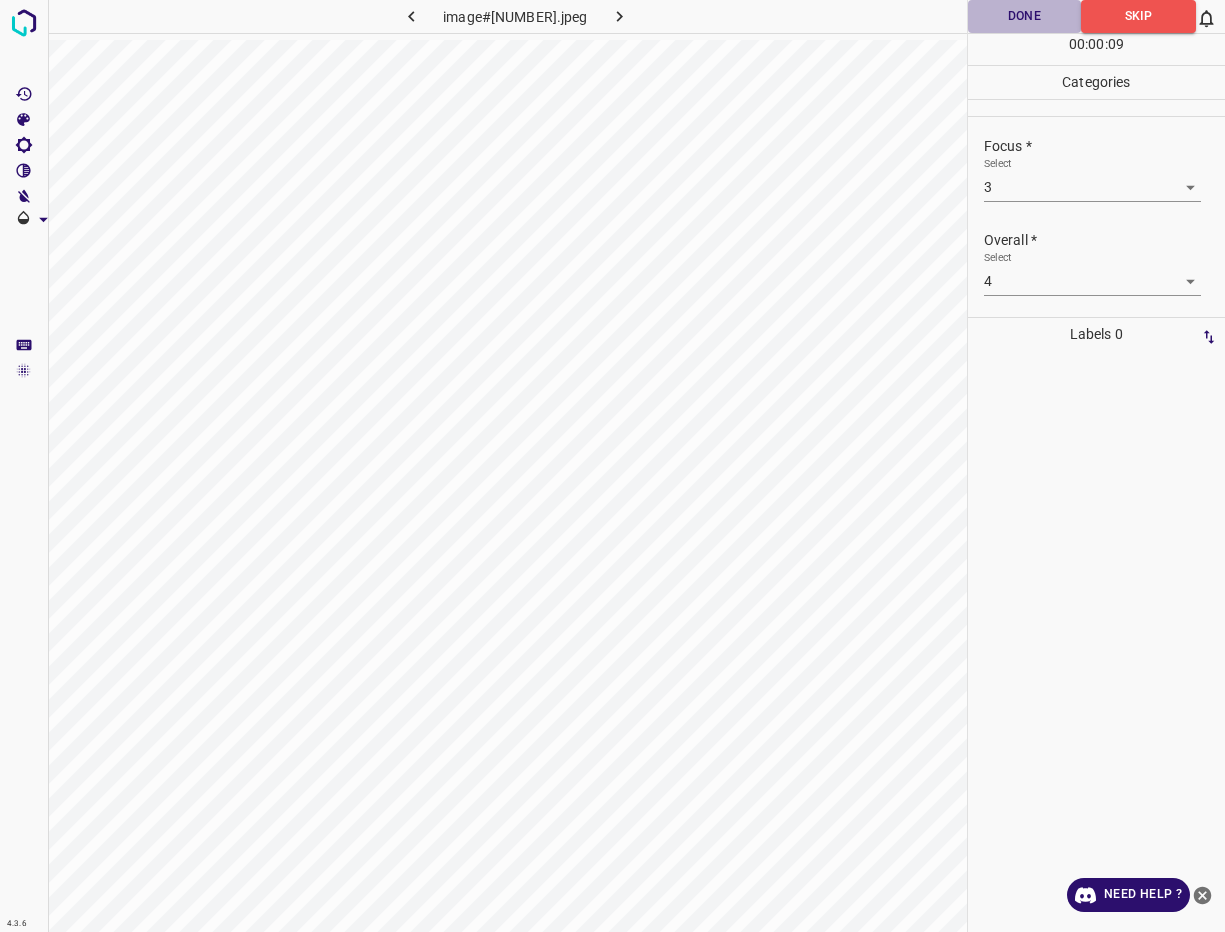 click on "Done" at bounding box center [1024, 16] 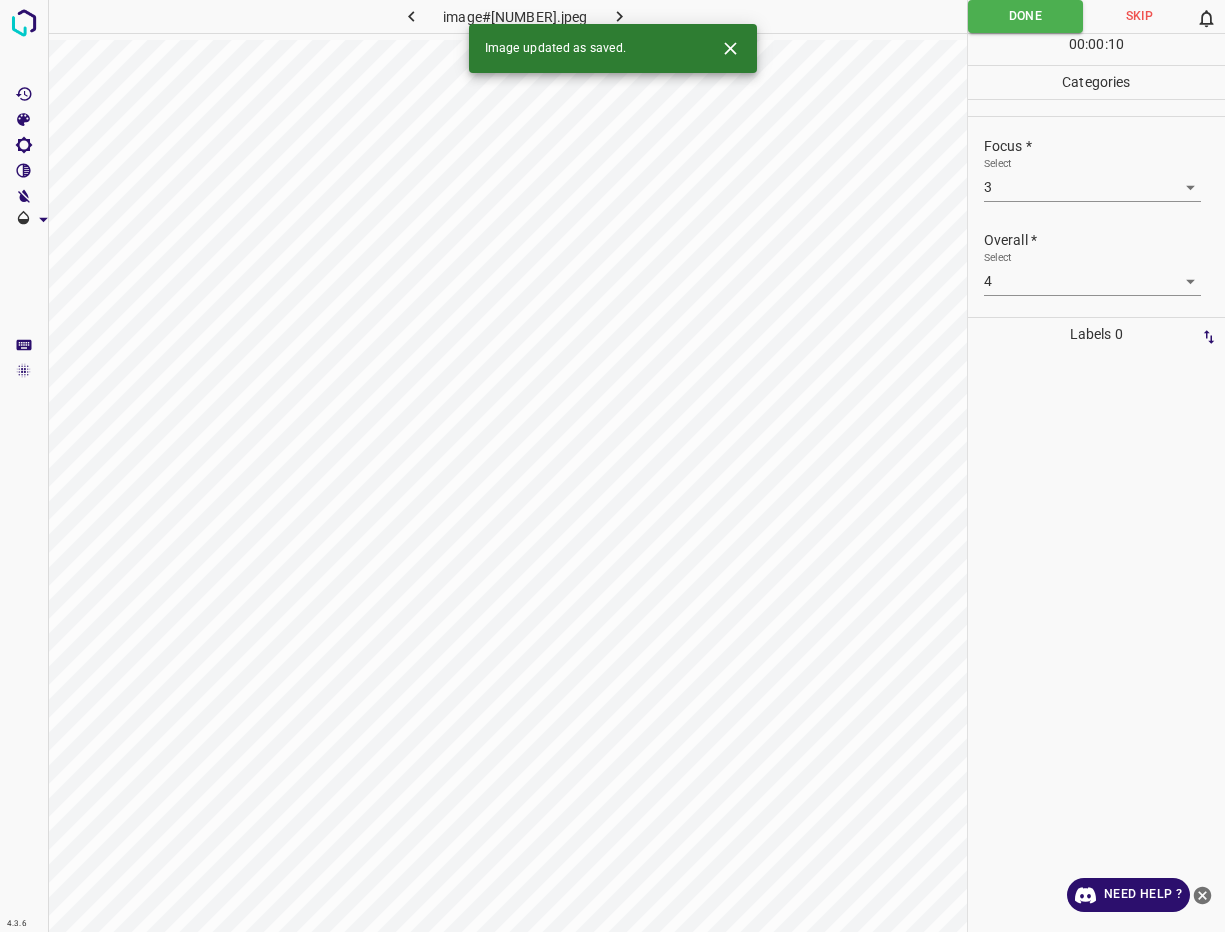 click at bounding box center (619, 16) 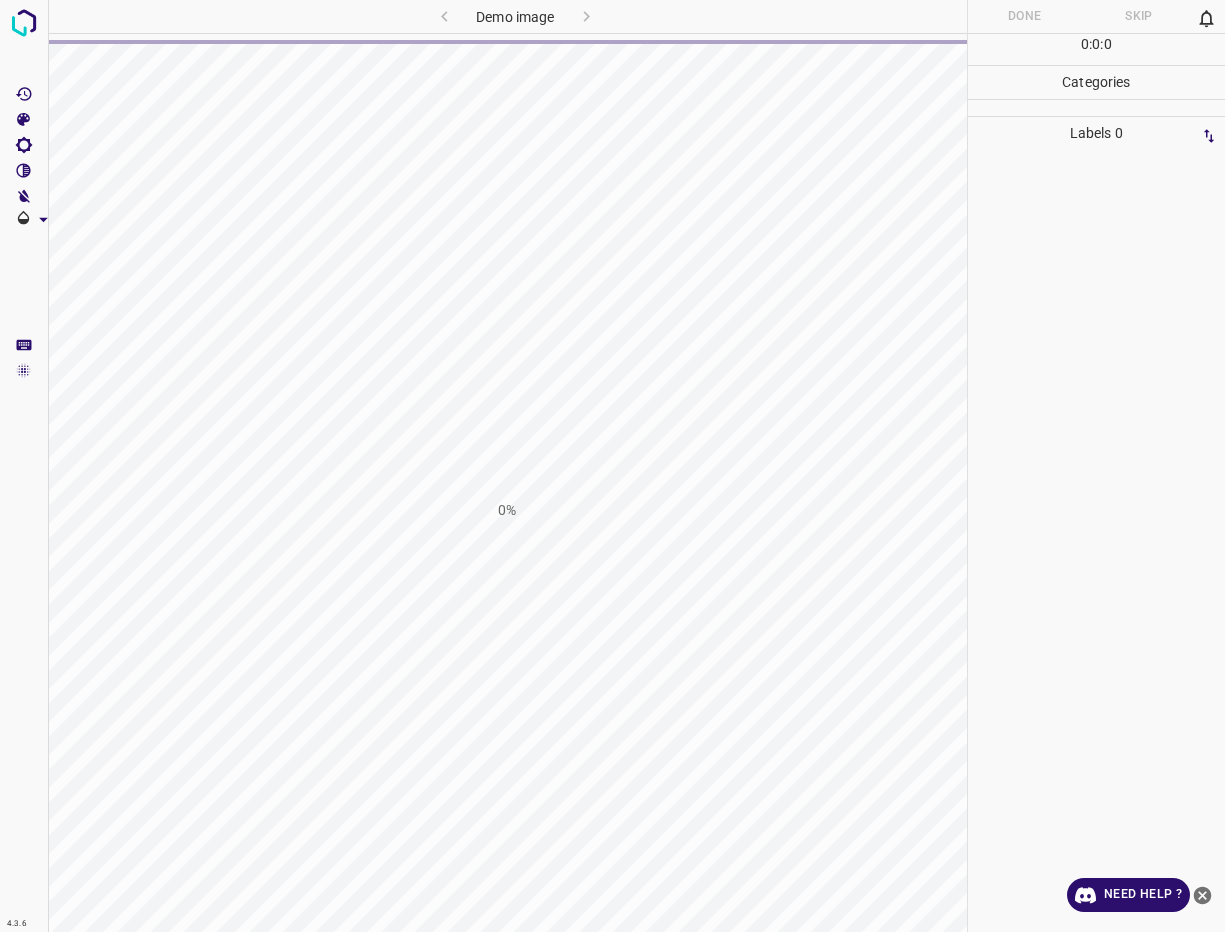 scroll, scrollTop: 0, scrollLeft: 0, axis: both 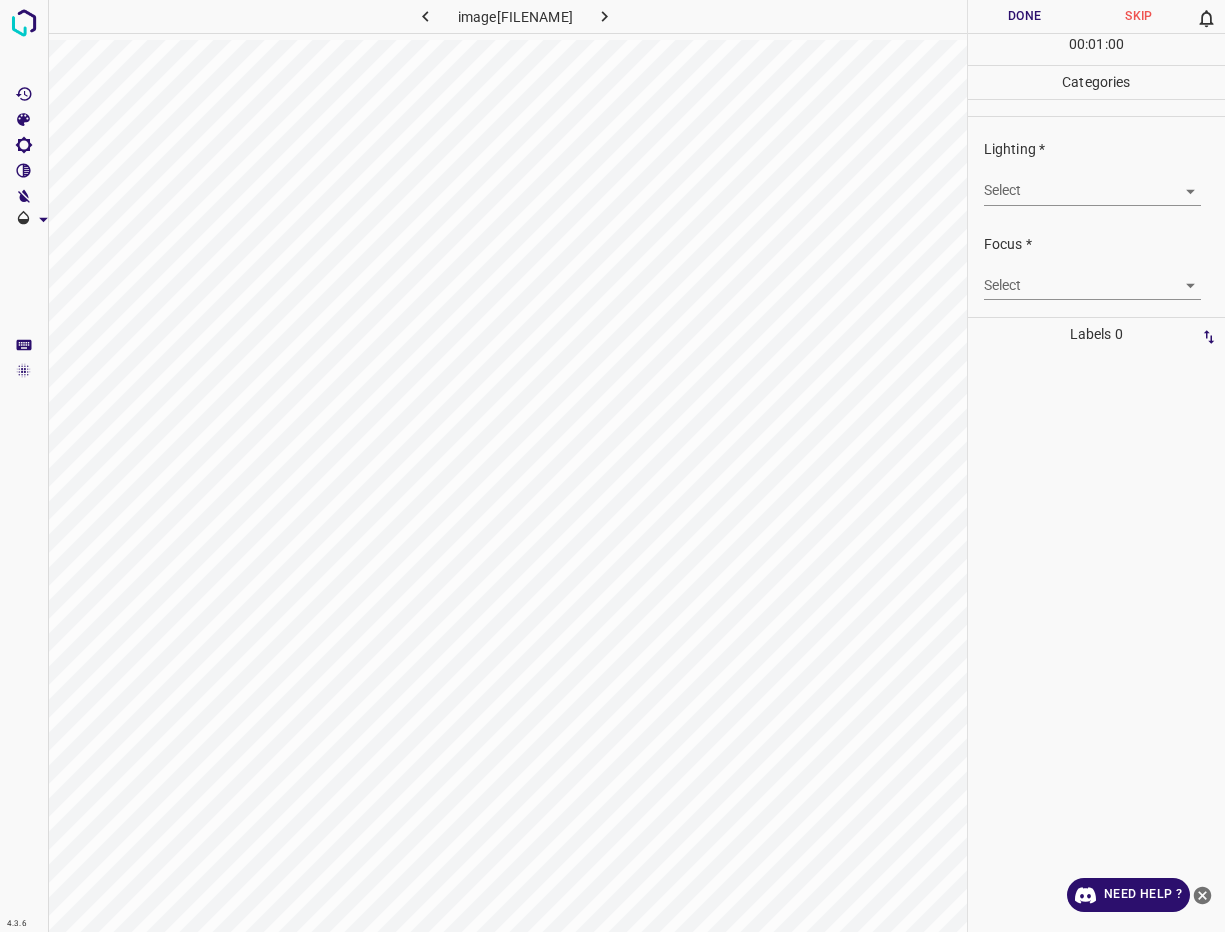 click on "4.3.6  image#001655.jpeg Done Skip 0 00   : 01   : 00   Categories Lighting *  Select ​ Focus *  Select ​ Overall *  Select ​ Labels   0 Categories 1 Lighting 2 Focus 3 Overall Tools Space Change between modes (Draw & Edit) I Auto labeling R Restore zoom M Zoom in N Zoom out Delete Delete selecte label Filters Z Restore filters X Saturation filter C Brightness filter V Contrast filter B Gray scale filter General O Download Need Help ? - Text - Hide - Delete" at bounding box center (612, 466) 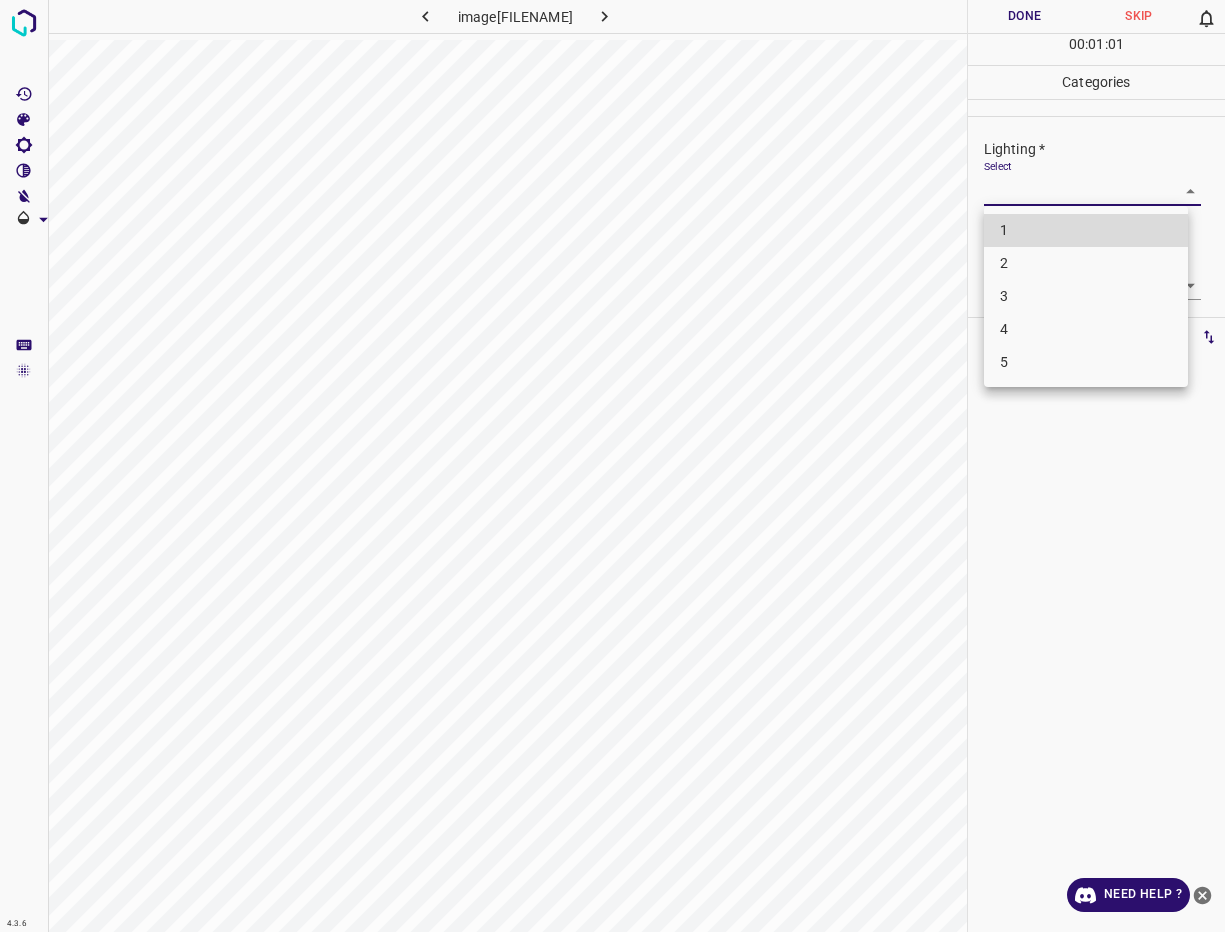click on "4" at bounding box center (1086, 329) 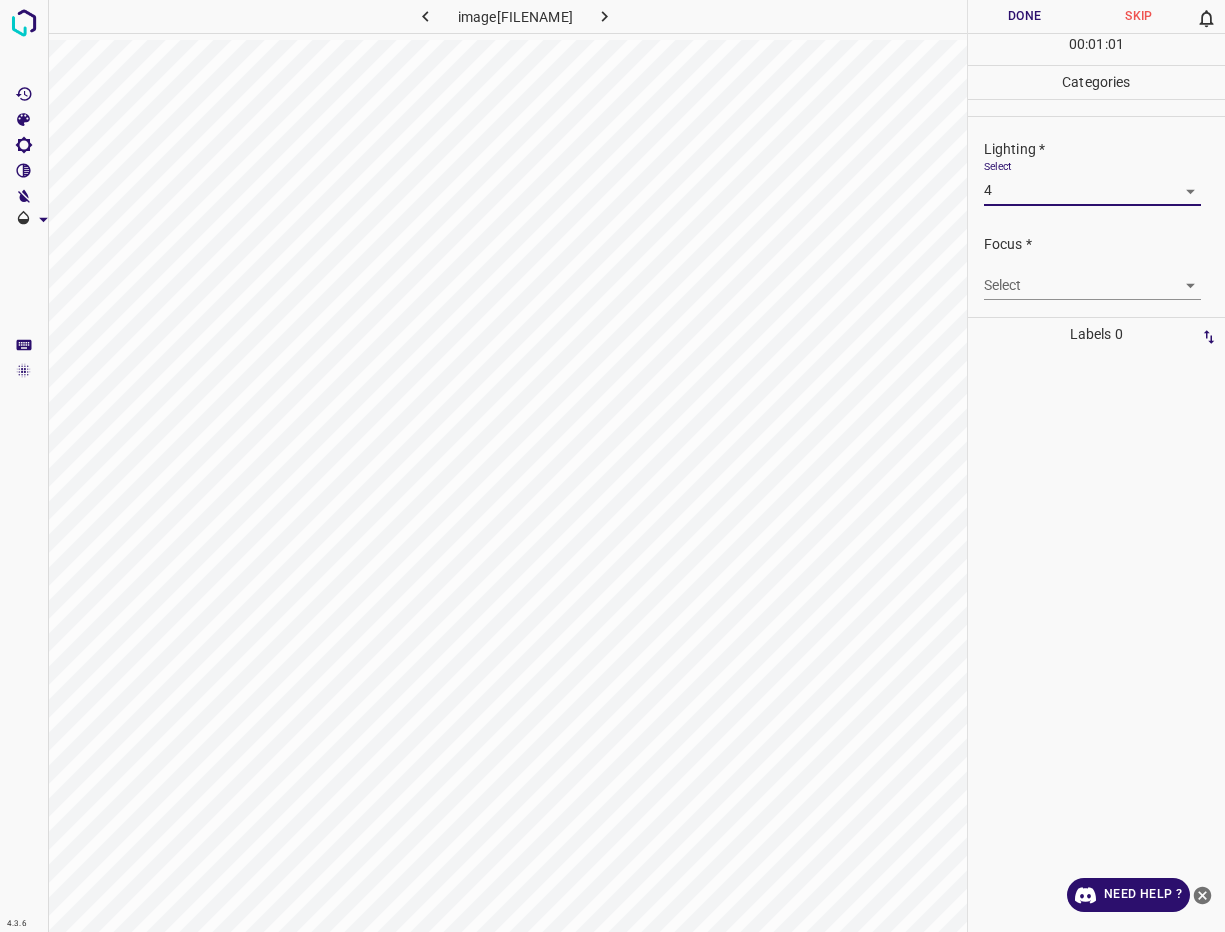 click on "4.3.6  image#001655.jpeg Done Skip 0 00   : 01   : 01   Categories Lighting *  Select 4 4 Focus *  Select ​ Overall *  Select ​ Labels   0 Categories 1 Lighting 2 Focus 3 Overall Tools Space Change between modes (Draw & Edit) I Auto labeling R Restore zoom M Zoom in N Zoom out Delete Delete selecte label Filters Z Restore filters X Saturation filter C Brightness filter V Contrast filter B Gray scale filter General O Download Need Help ? - Text - Hide - Delete" at bounding box center [612, 466] 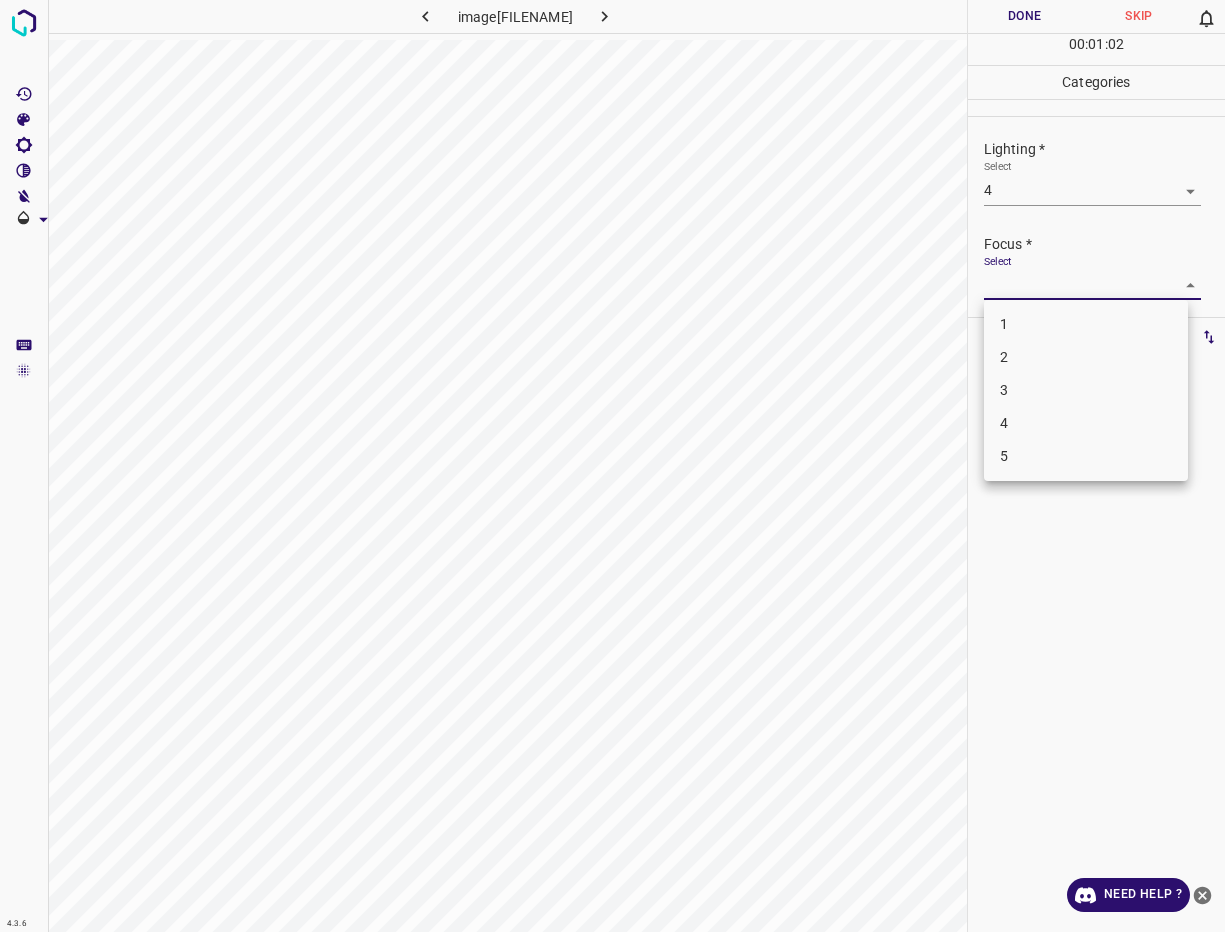 click on "4" at bounding box center (1086, 423) 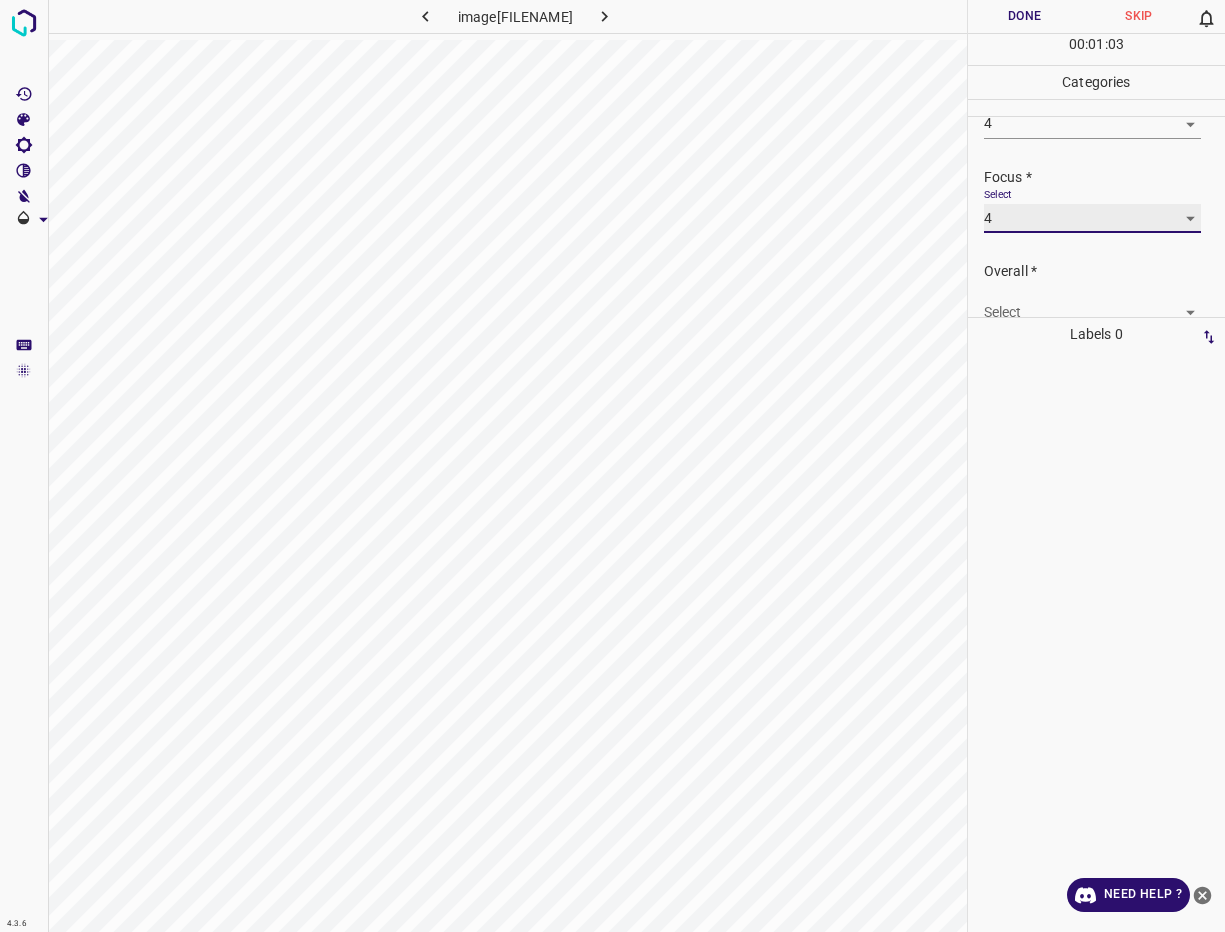 scroll, scrollTop: 98, scrollLeft: 0, axis: vertical 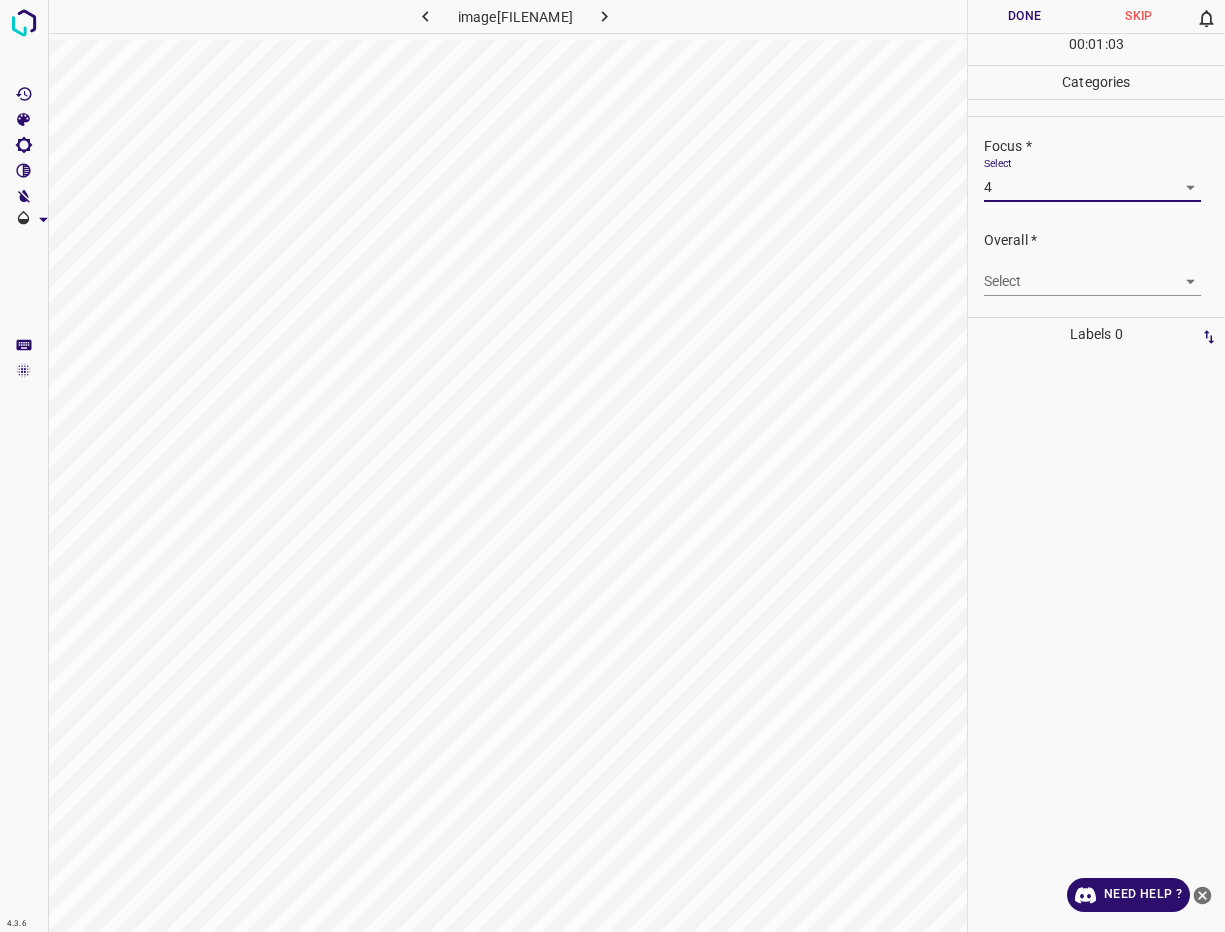 click on "4.3.6  image#001655.jpeg Done Skip 0 00   : 01   : 03   Categories Lighting *  Select 4 4 Focus *  Select 4 4 Overall *  Select ​ Labels   0 Categories 1 Lighting 2 Focus 3 Overall Tools Space Change between modes (Draw & Edit) I Auto labeling R Restore zoom M Zoom in N Zoom out Delete Delete selecte label Filters Z Restore filters X Saturation filter C Brightness filter V Contrast filter B Gray scale filter General O Download Need Help ? - Text - Hide - Delete" at bounding box center [612, 466] 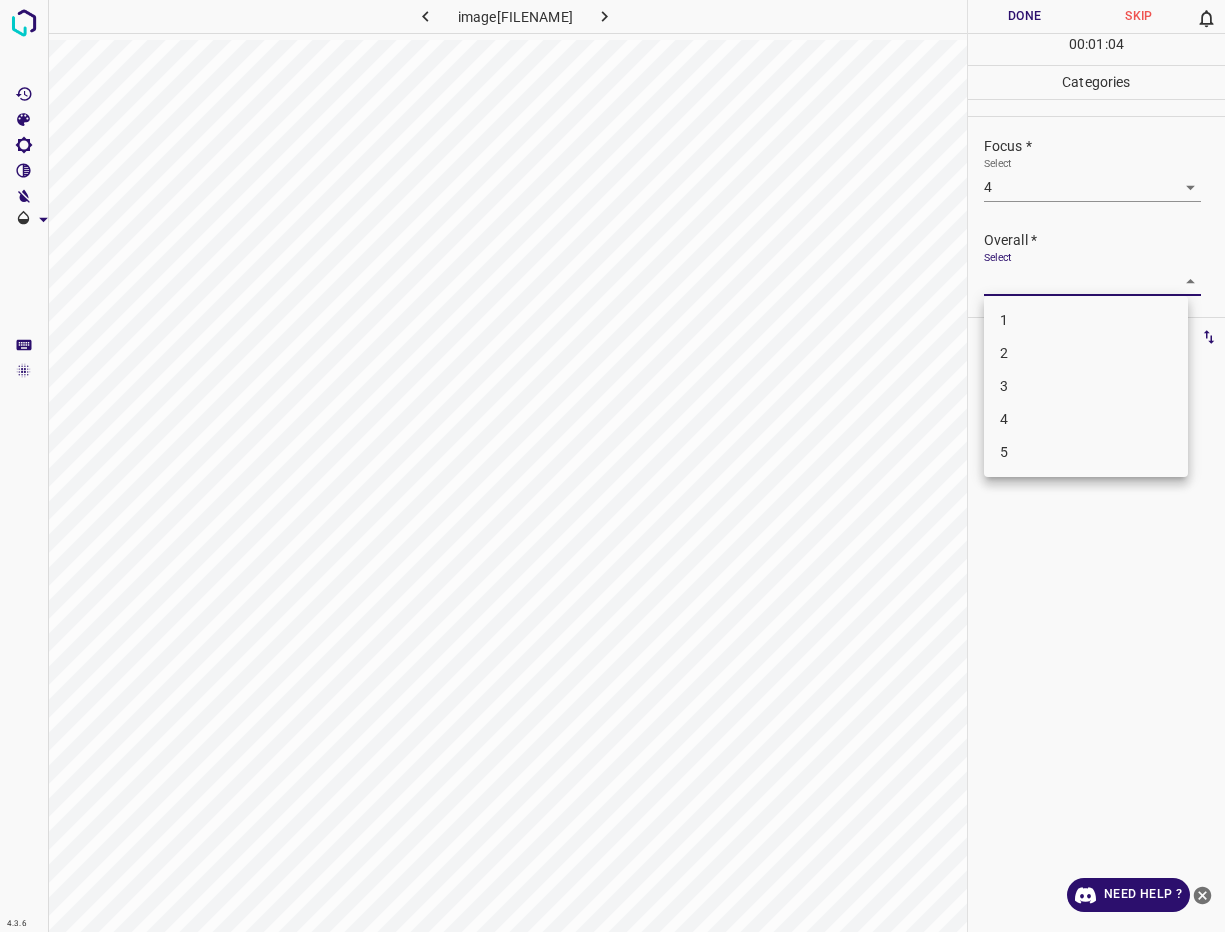 drag, startPoint x: 1045, startPoint y: 410, endPoint x: 1017, endPoint y: 253, distance: 159.47726 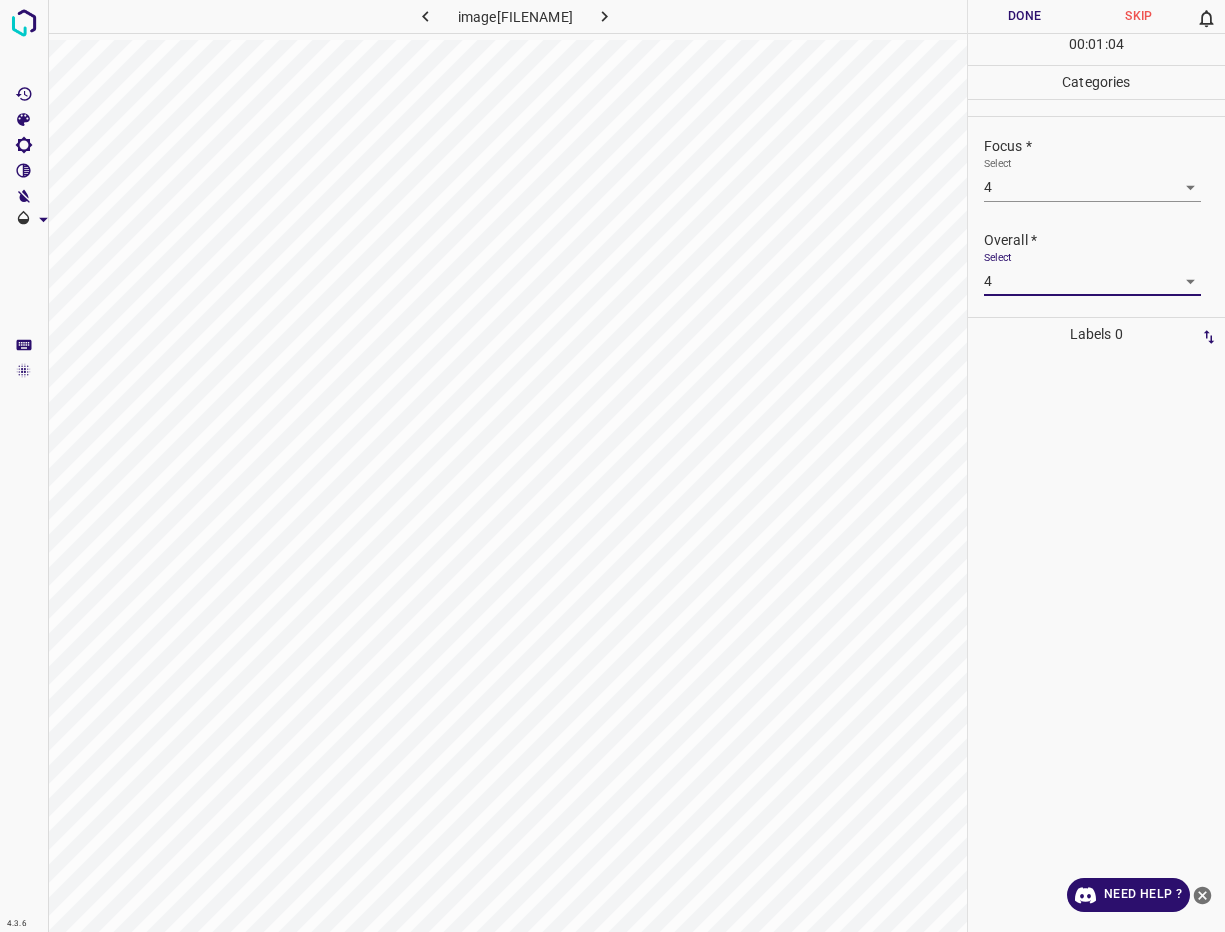 click on "Done" at bounding box center [1025, 16] 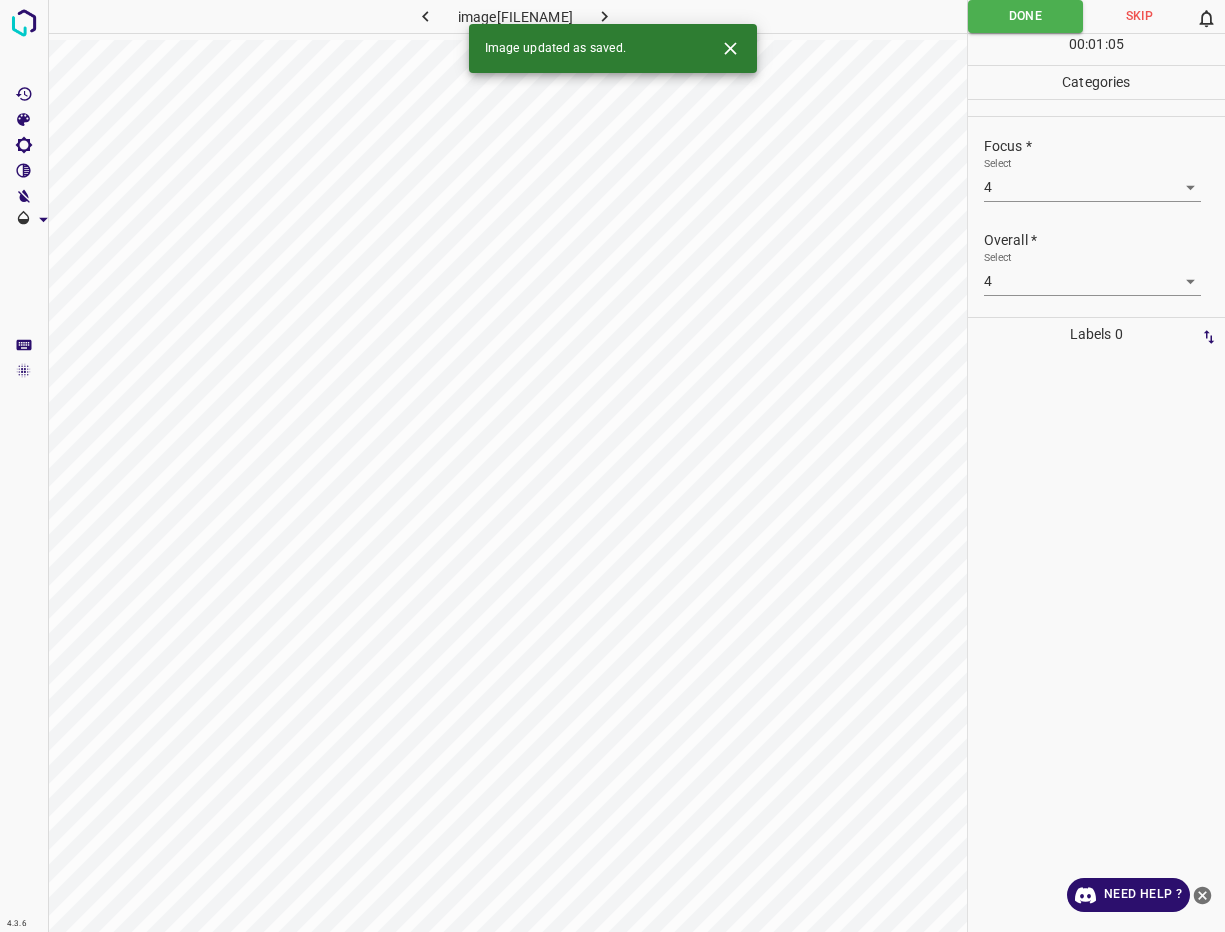 click at bounding box center [605, 16] 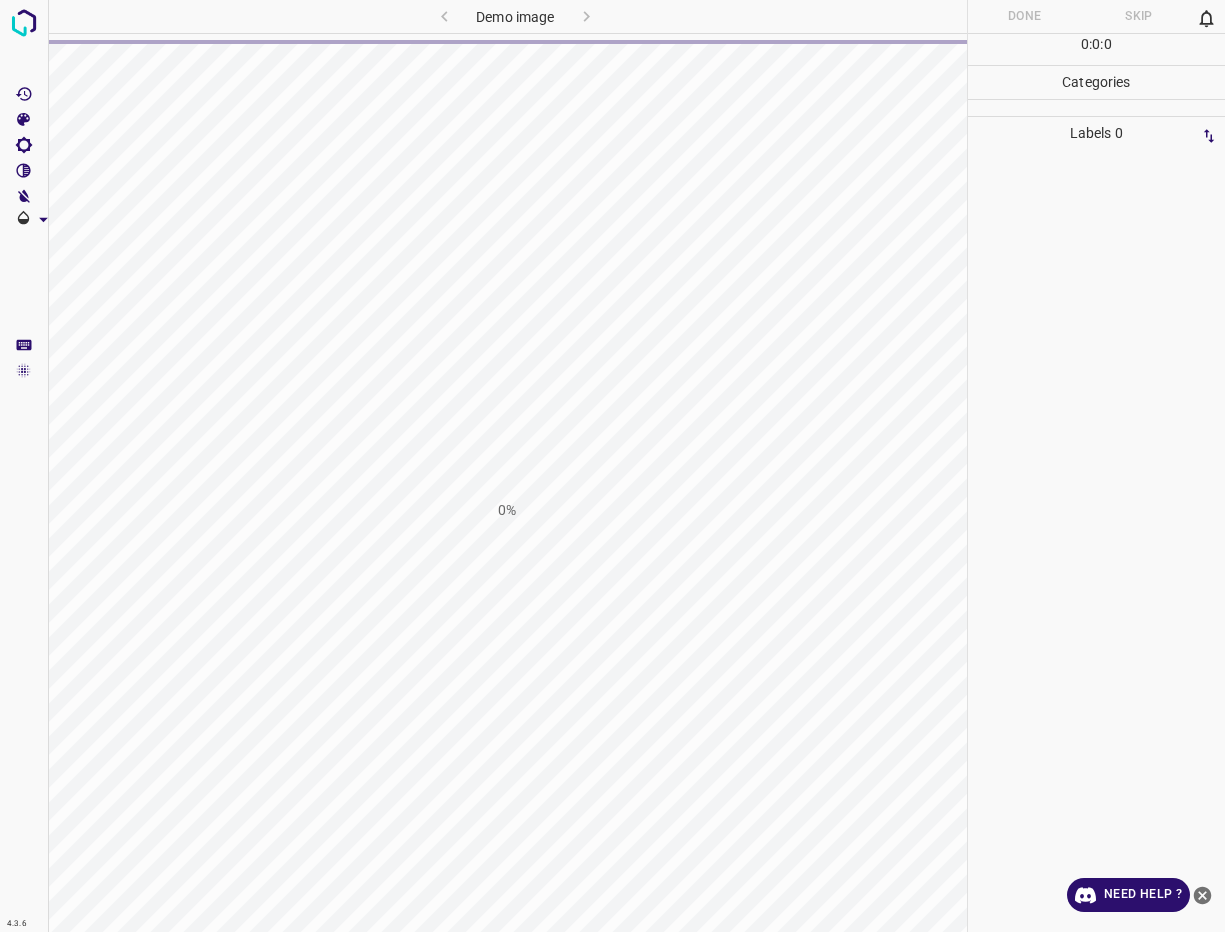 scroll, scrollTop: 0, scrollLeft: 0, axis: both 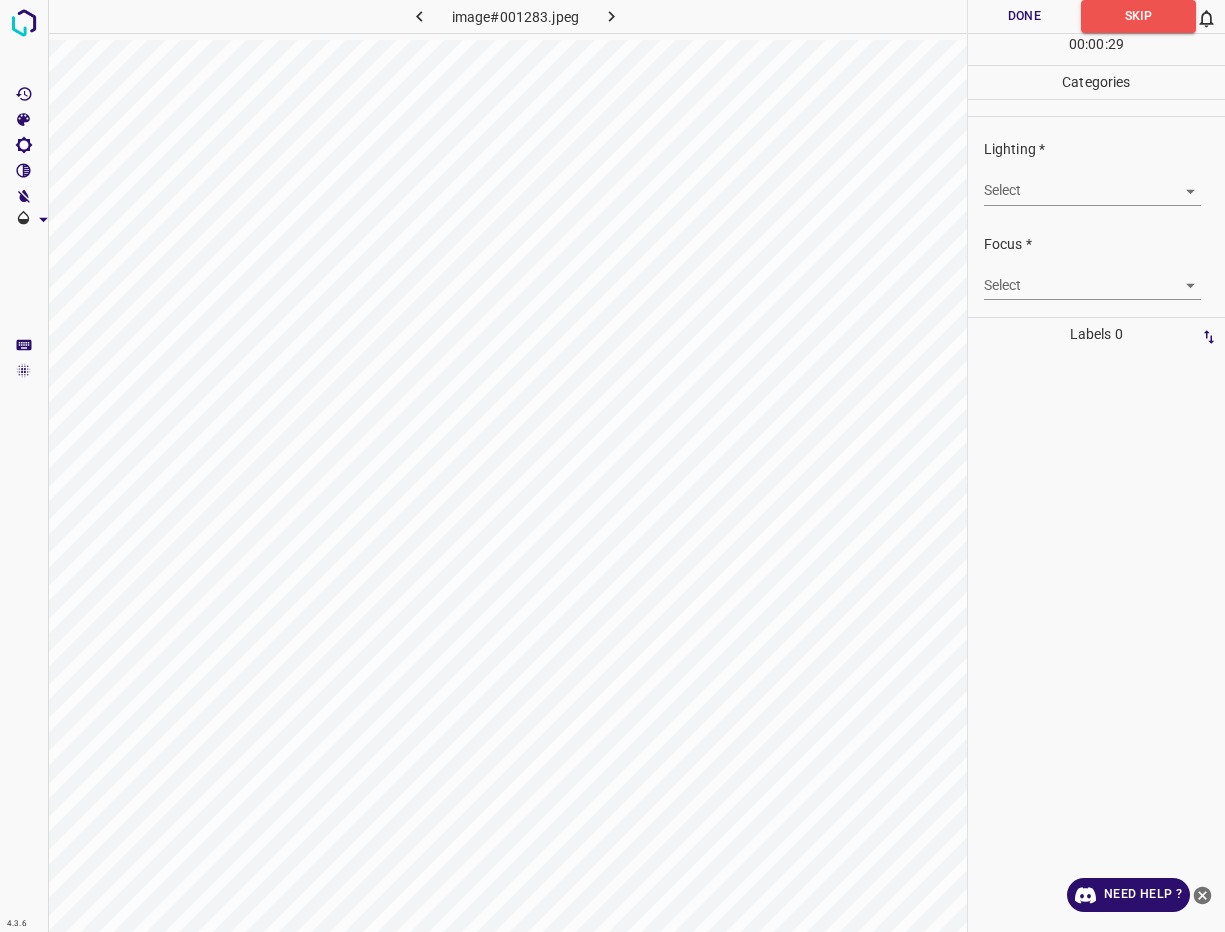 click on "Select ​" at bounding box center [1092, 182] 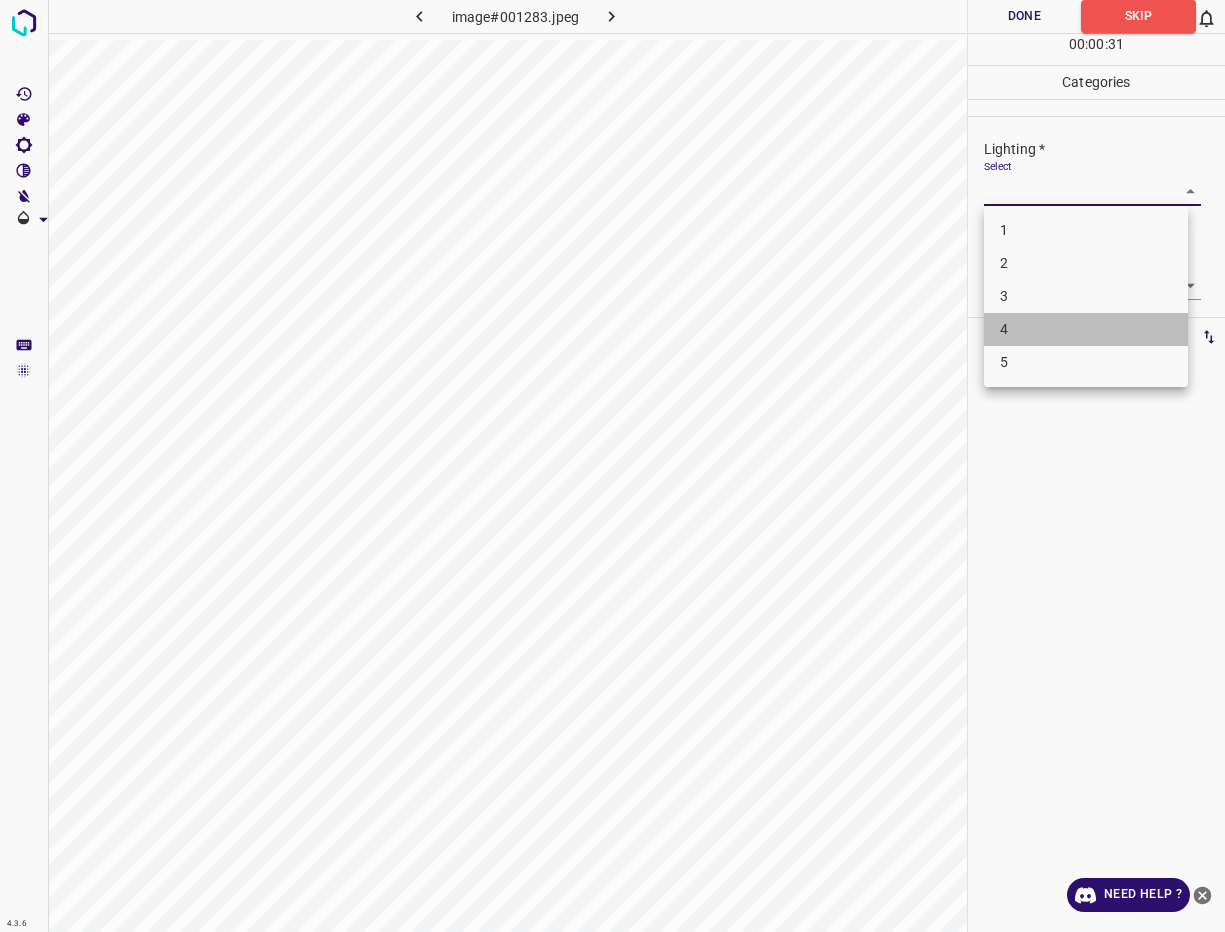 click on "4" at bounding box center [1086, 329] 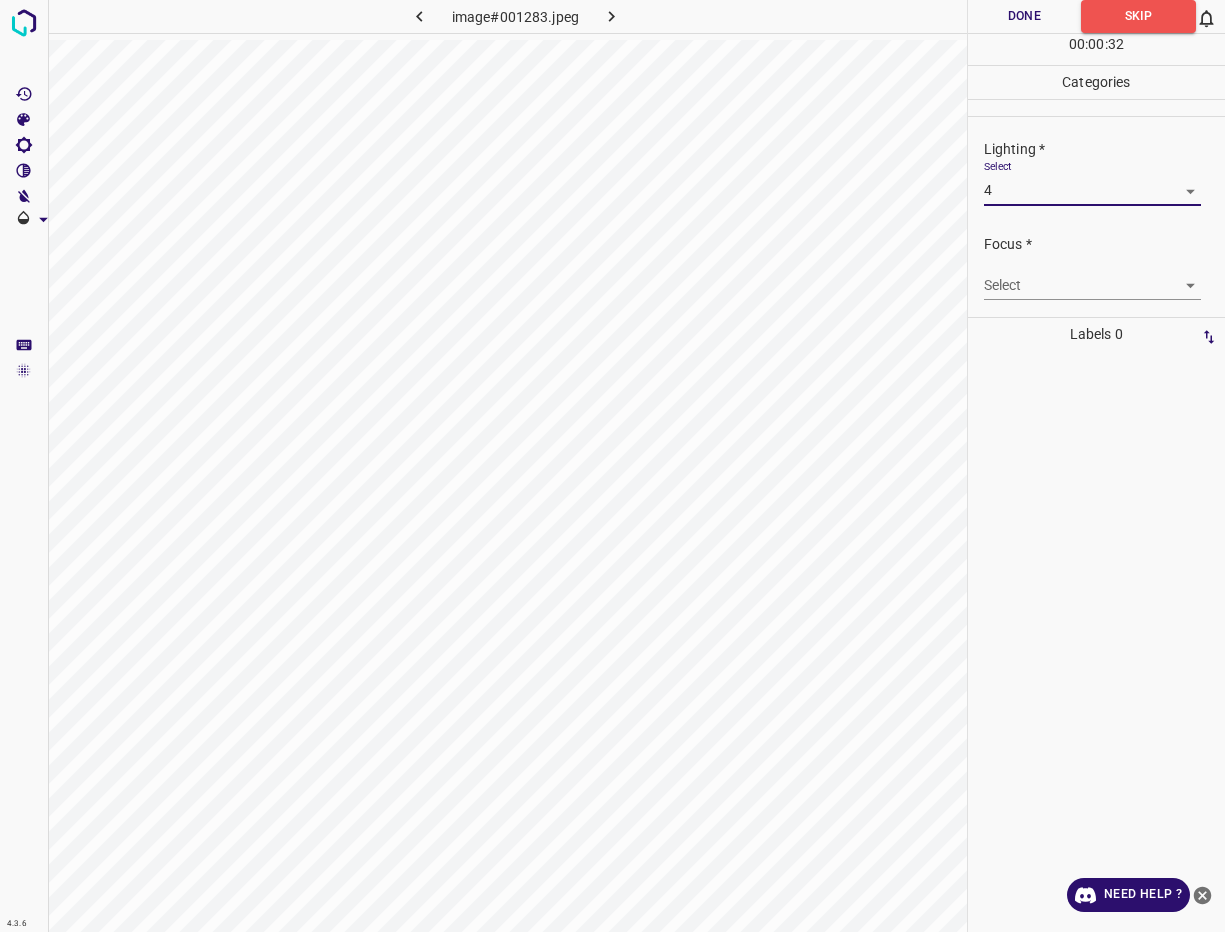 click on "4.3.6  image#001283.jpeg Done Skip 0 00   : 00   : 32   Categories Lighting *  Select 4 4 Focus *  Select ​ Overall *  Select ​ Labels   0 Categories 1 Lighting 2 Focus 3 Overall Tools Space Change between modes (Draw & Edit) I Auto labeling R Restore zoom M Zoom in N Zoom out Delete Delete selecte label Filters Z Restore filters X Saturation filter C Brightness filter V Contrast filter B Gray scale filter General O Download Need Help ? - Text - Hide - Delete" at bounding box center (612, 466) 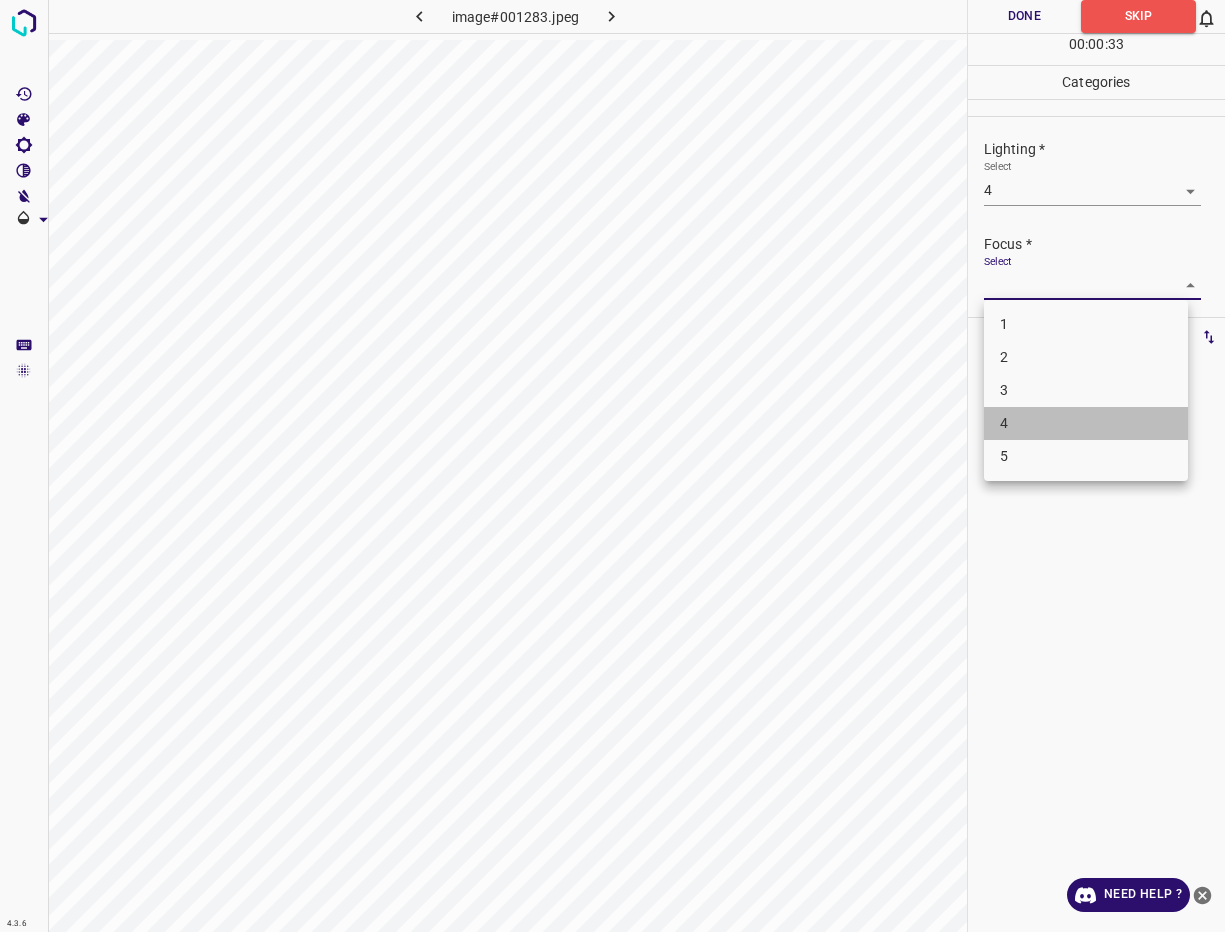 drag, startPoint x: 1013, startPoint y: 419, endPoint x: 1009, endPoint y: 402, distance: 17.464249 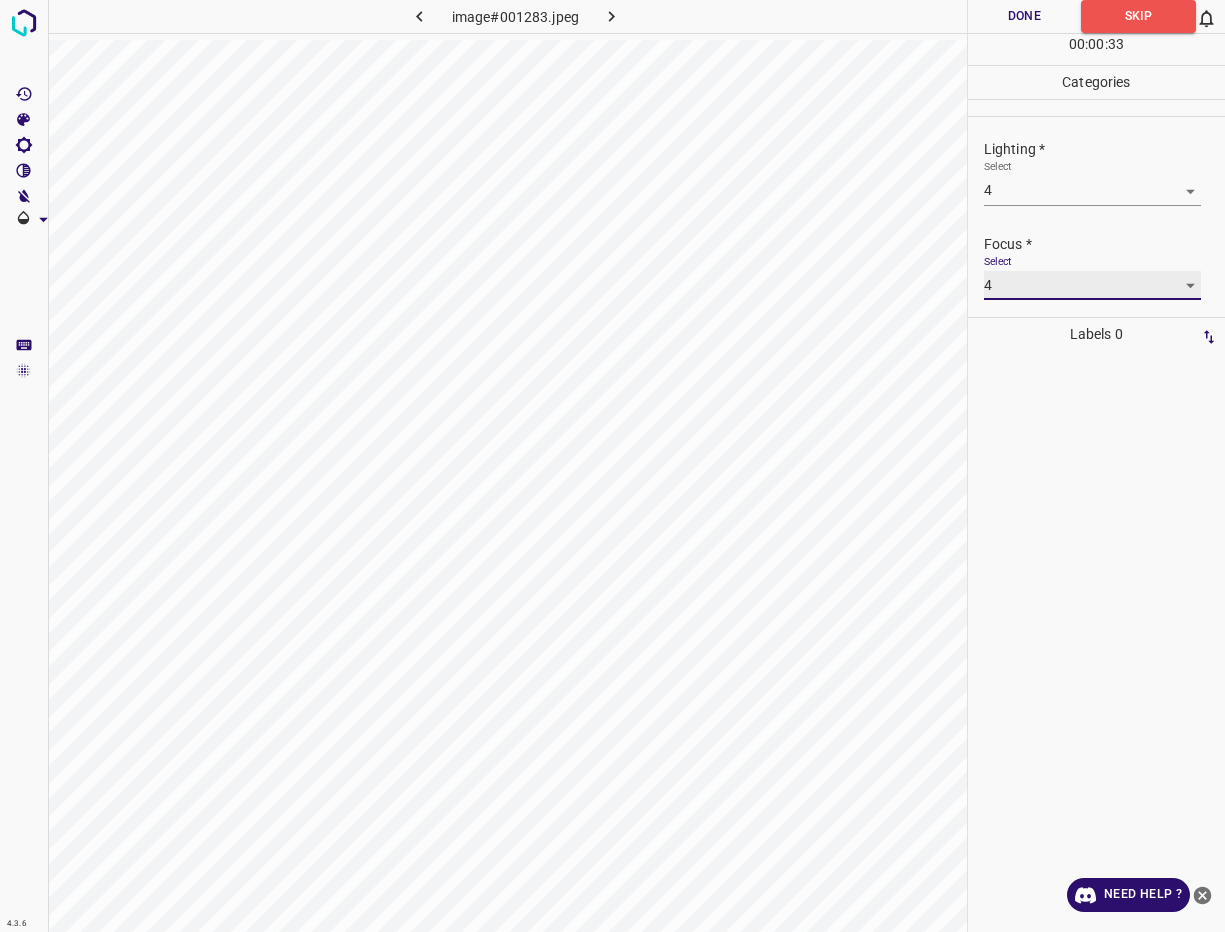scroll, scrollTop: 98, scrollLeft: 0, axis: vertical 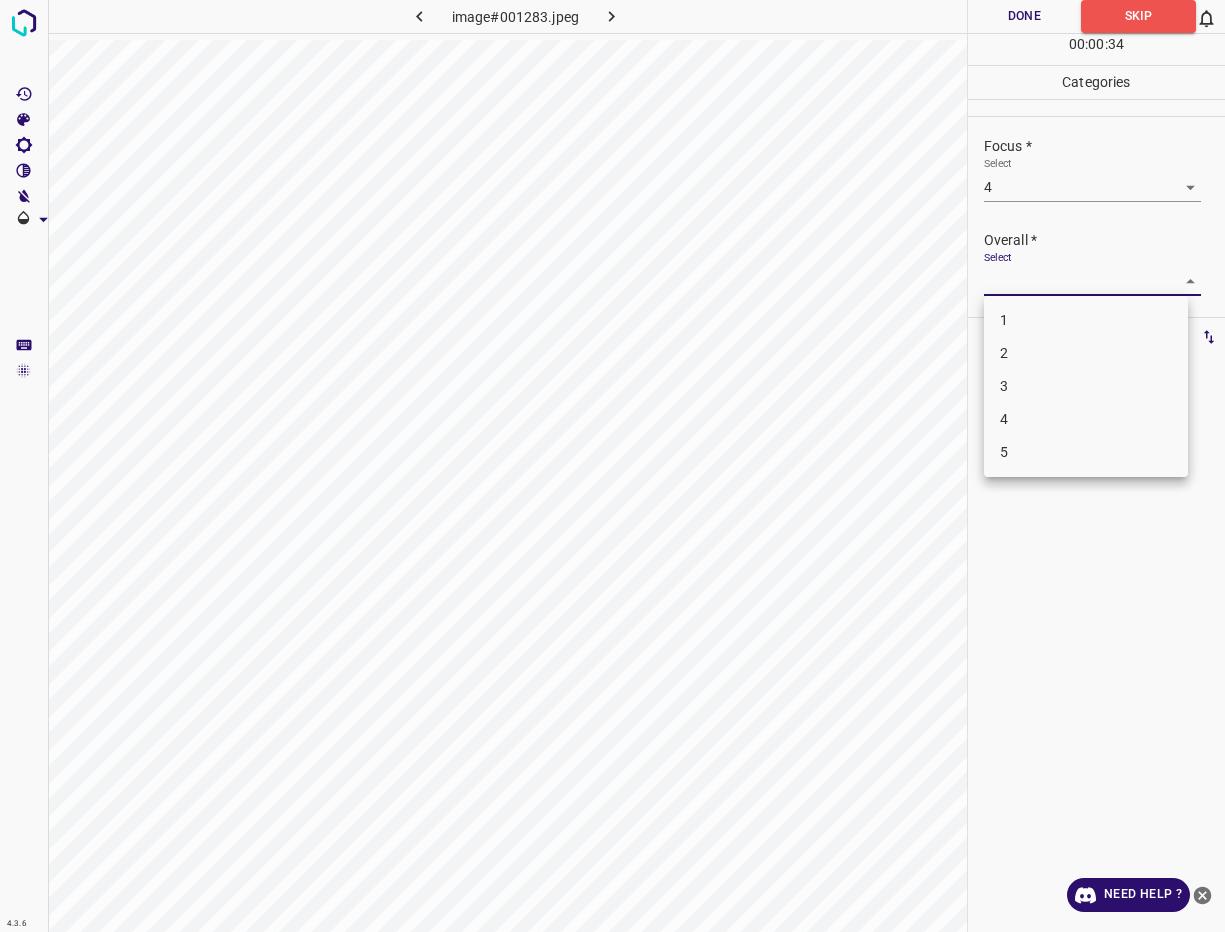 click on "4.3.6  image#001283.jpeg Done Skip 0 00   : 00   : 34   Categories Lighting *  Select 4 4 Focus *  Select 4 4 Overall *  Select ​ Labels   0 Categories 1 Lighting 2 Focus 3 Overall Tools Space Change between modes (Draw & Edit) I Auto labeling R Restore zoom M Zoom in N Zoom out Delete Delete selecte label Filters Z Restore filters X Saturation filter C Brightness filter V Contrast filter B Gray scale filter General O Download Need Help ? - Text - Hide - Delete 1 2 3 4 5" at bounding box center (612, 466) 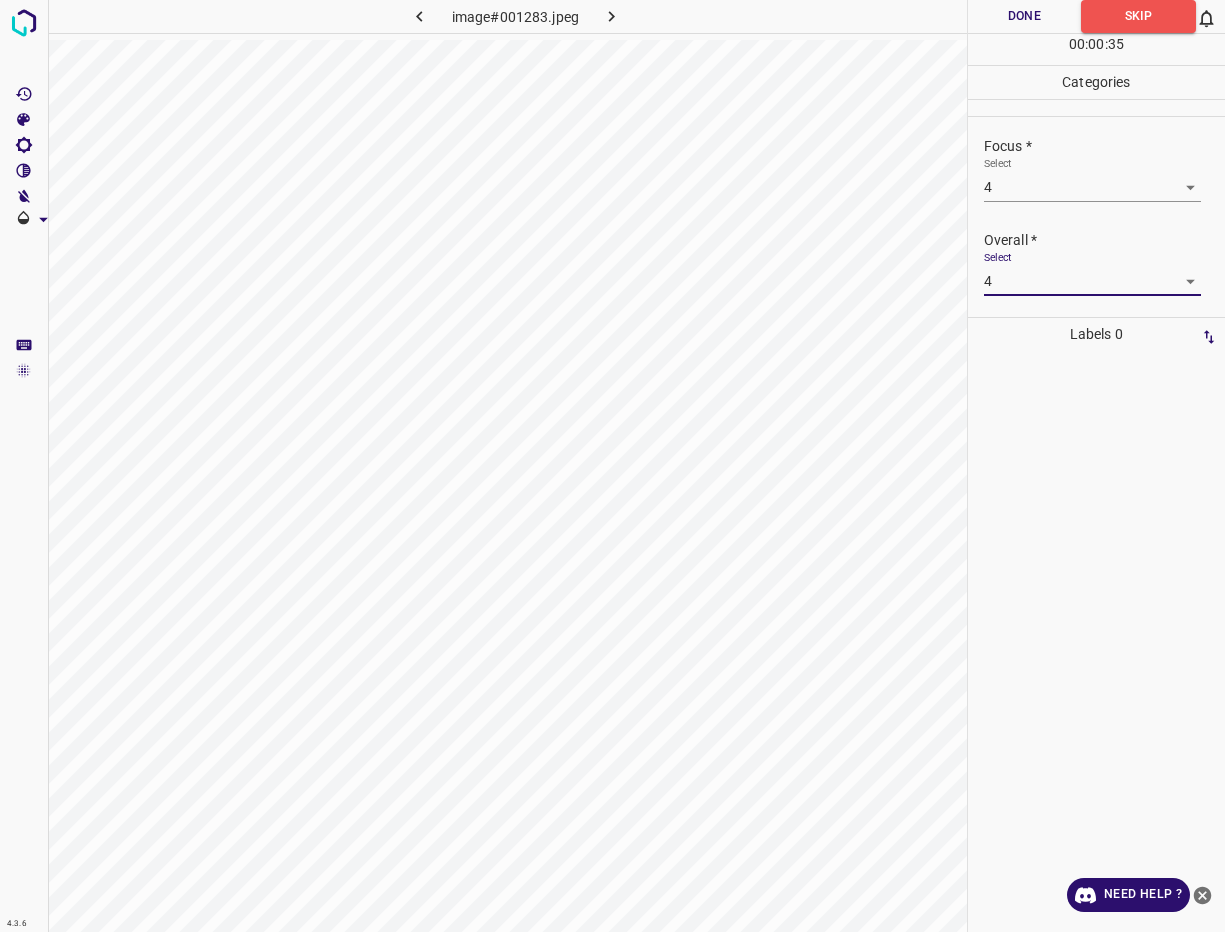 click on "Done" at bounding box center [1024, 16] 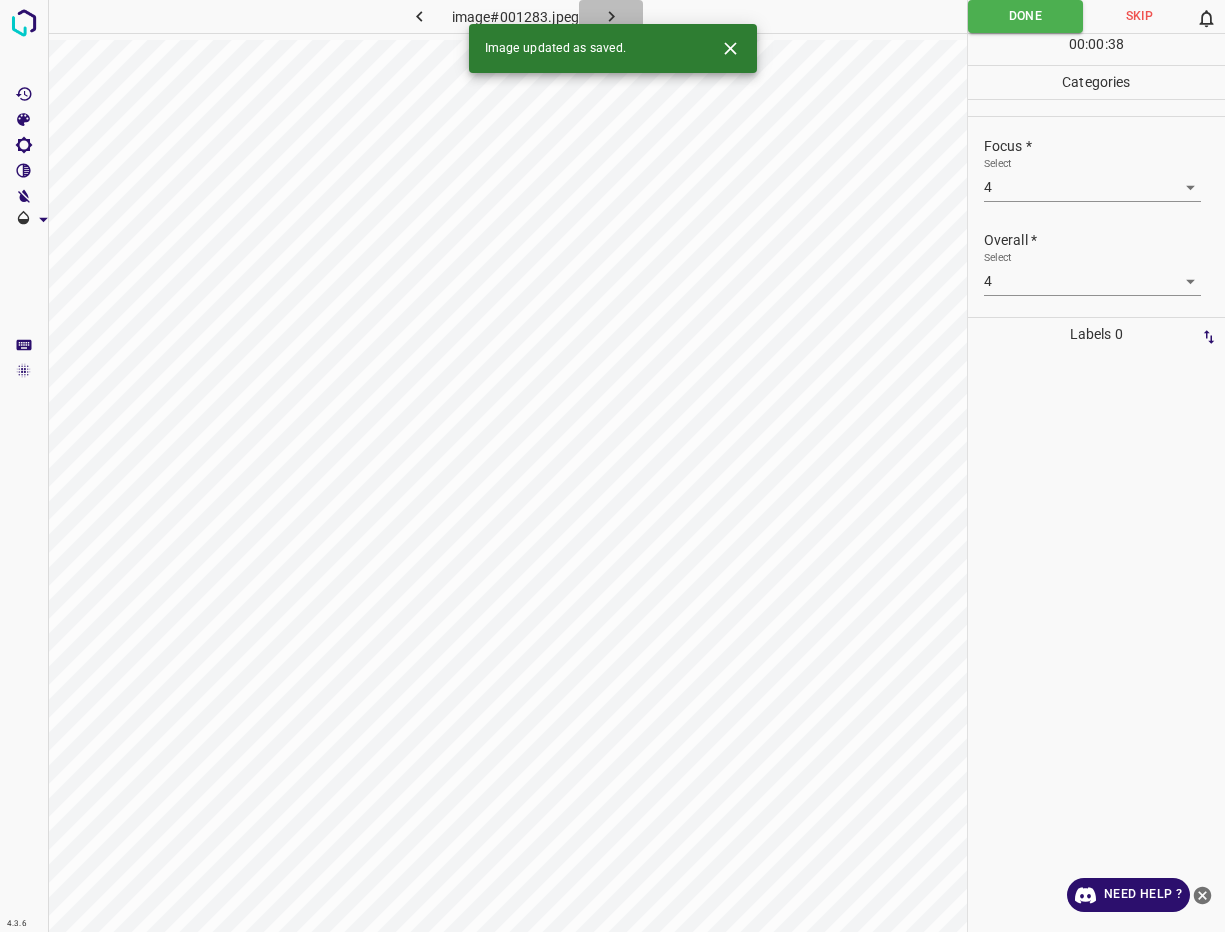 click at bounding box center (611, 16) 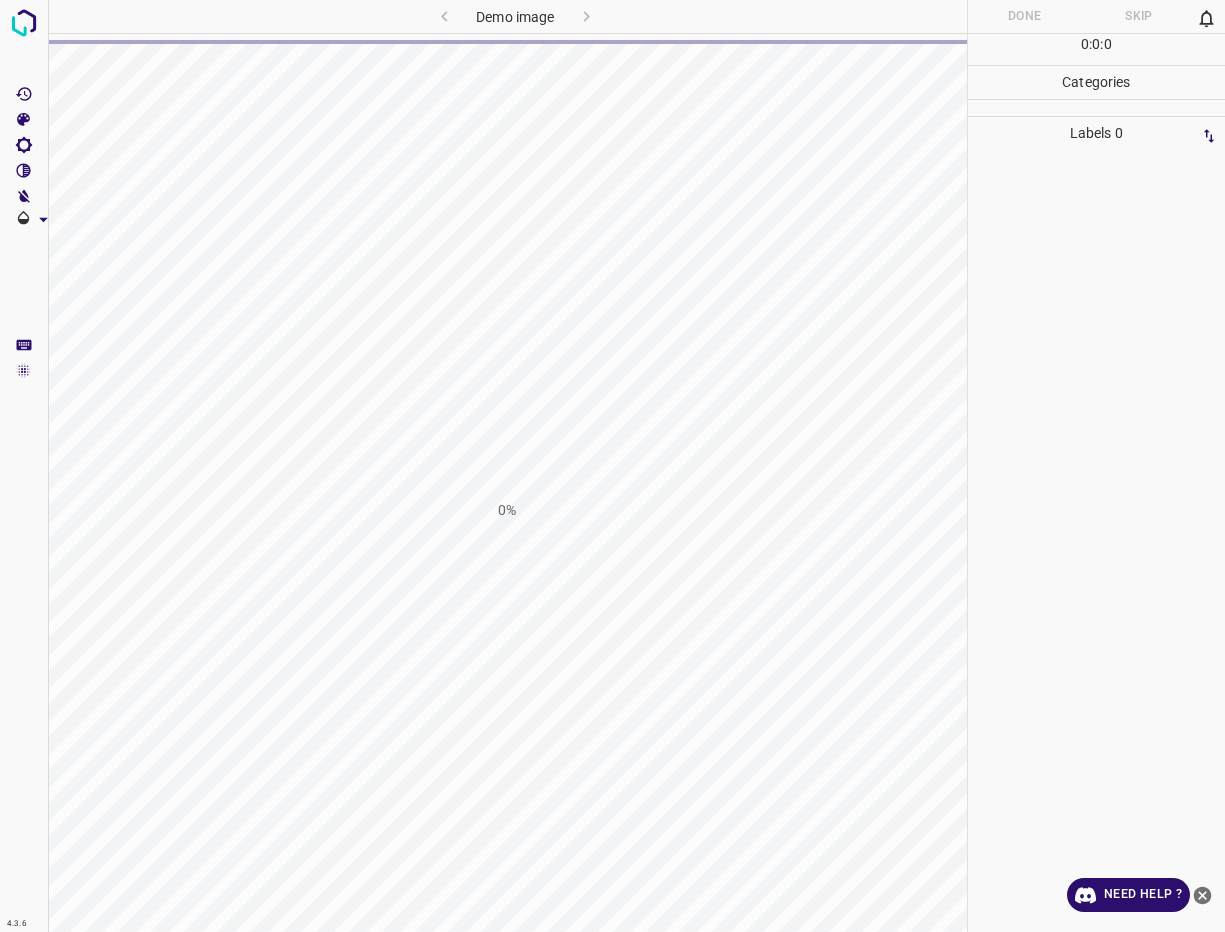 scroll, scrollTop: 0, scrollLeft: 0, axis: both 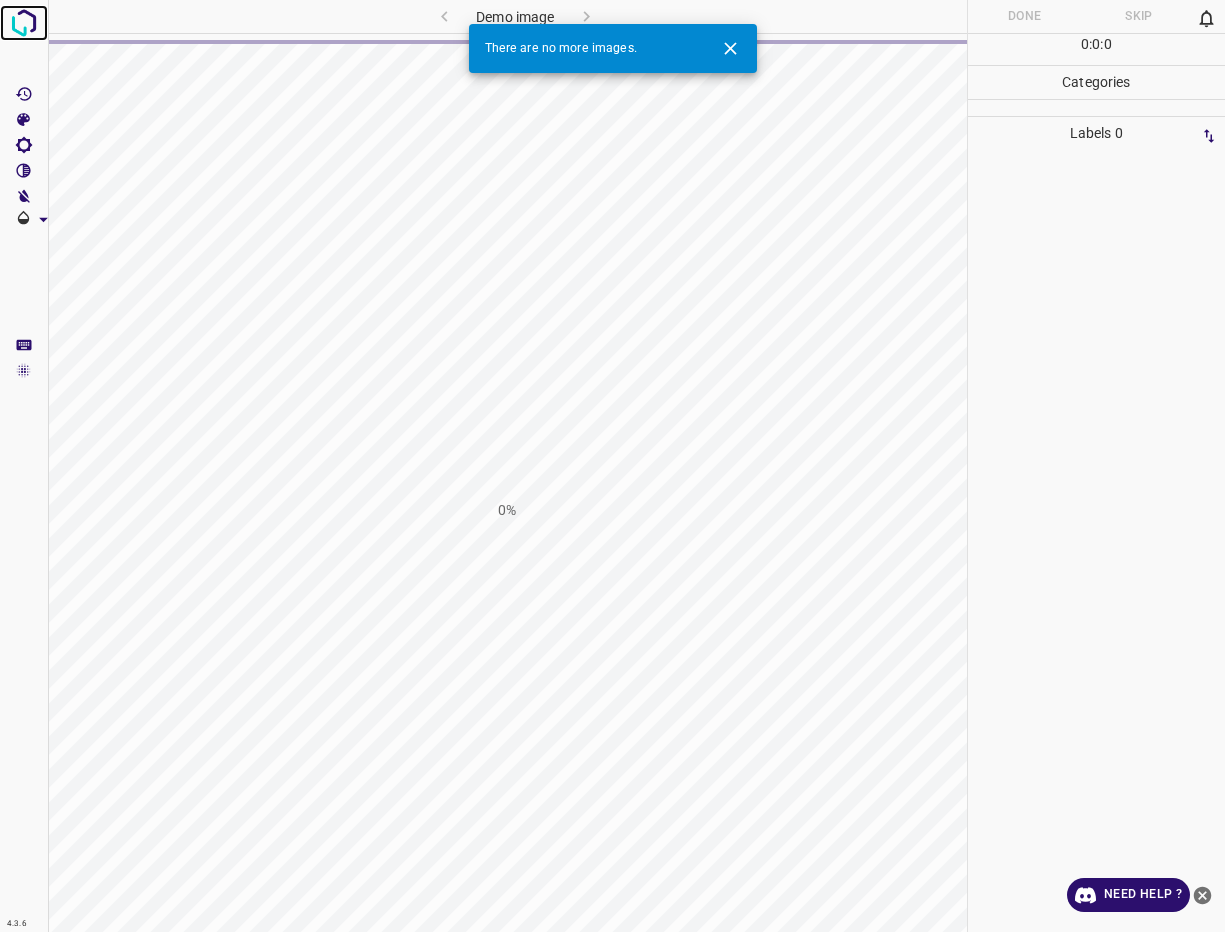click at bounding box center (24, 23) 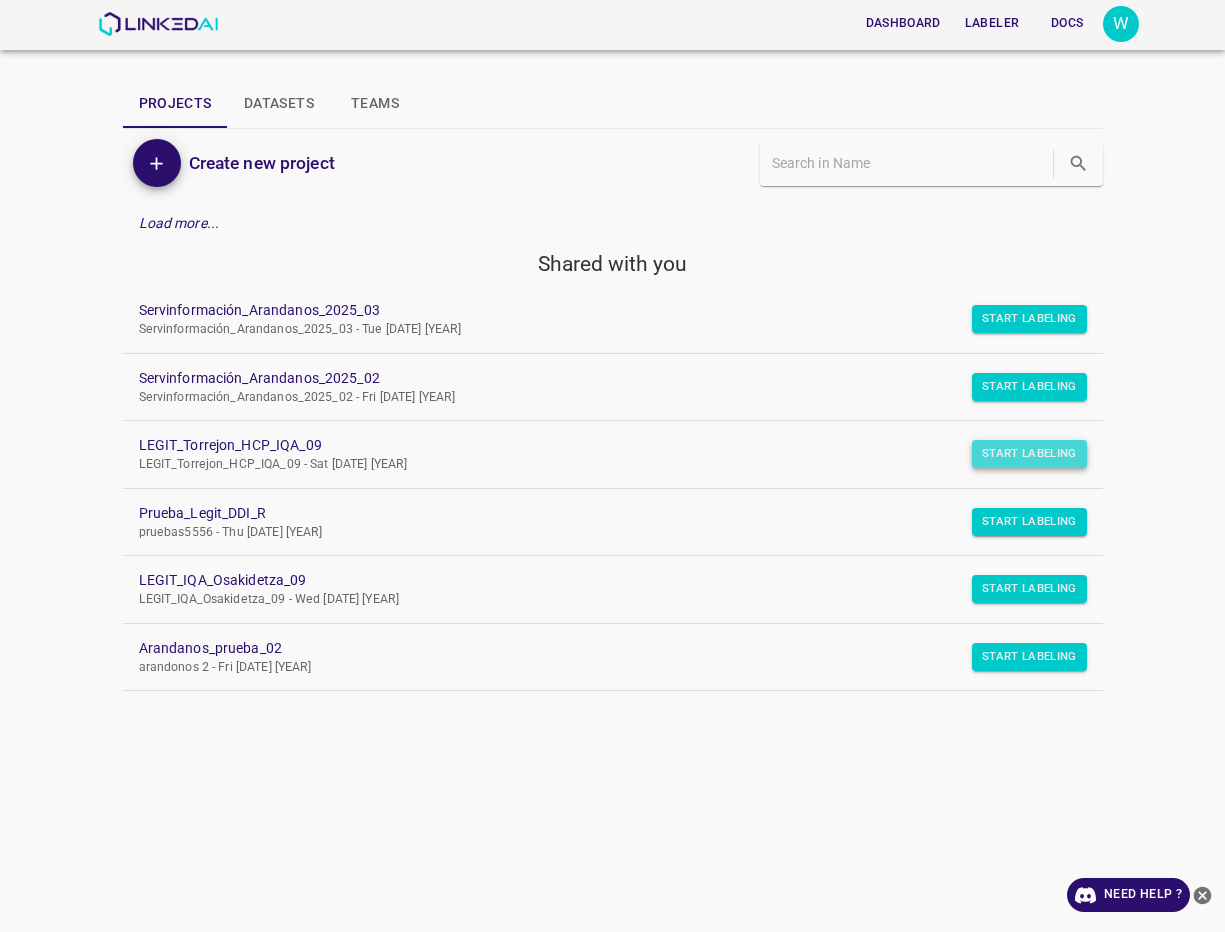click on "Start Labeling" at bounding box center (1029, 319) 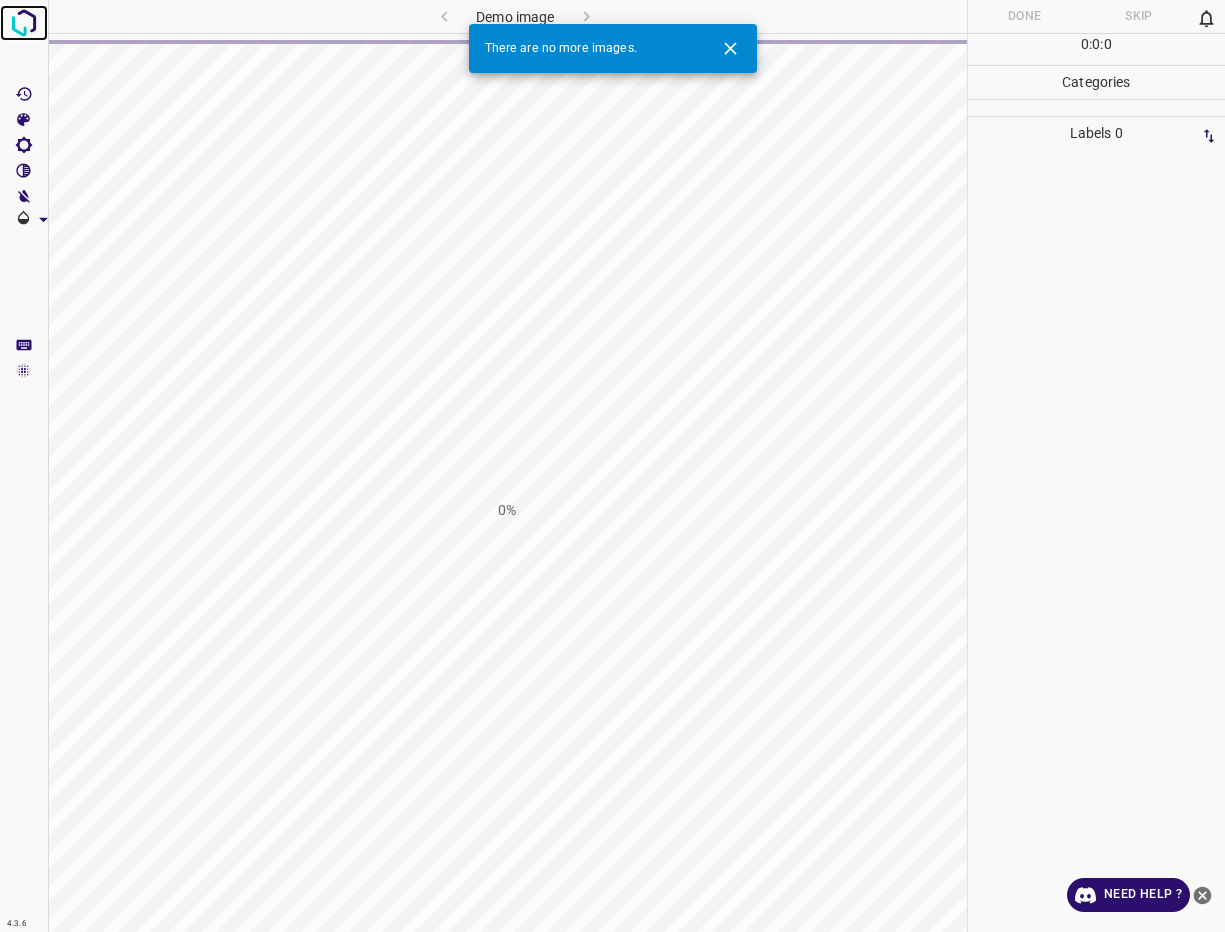 click at bounding box center (24, 23) 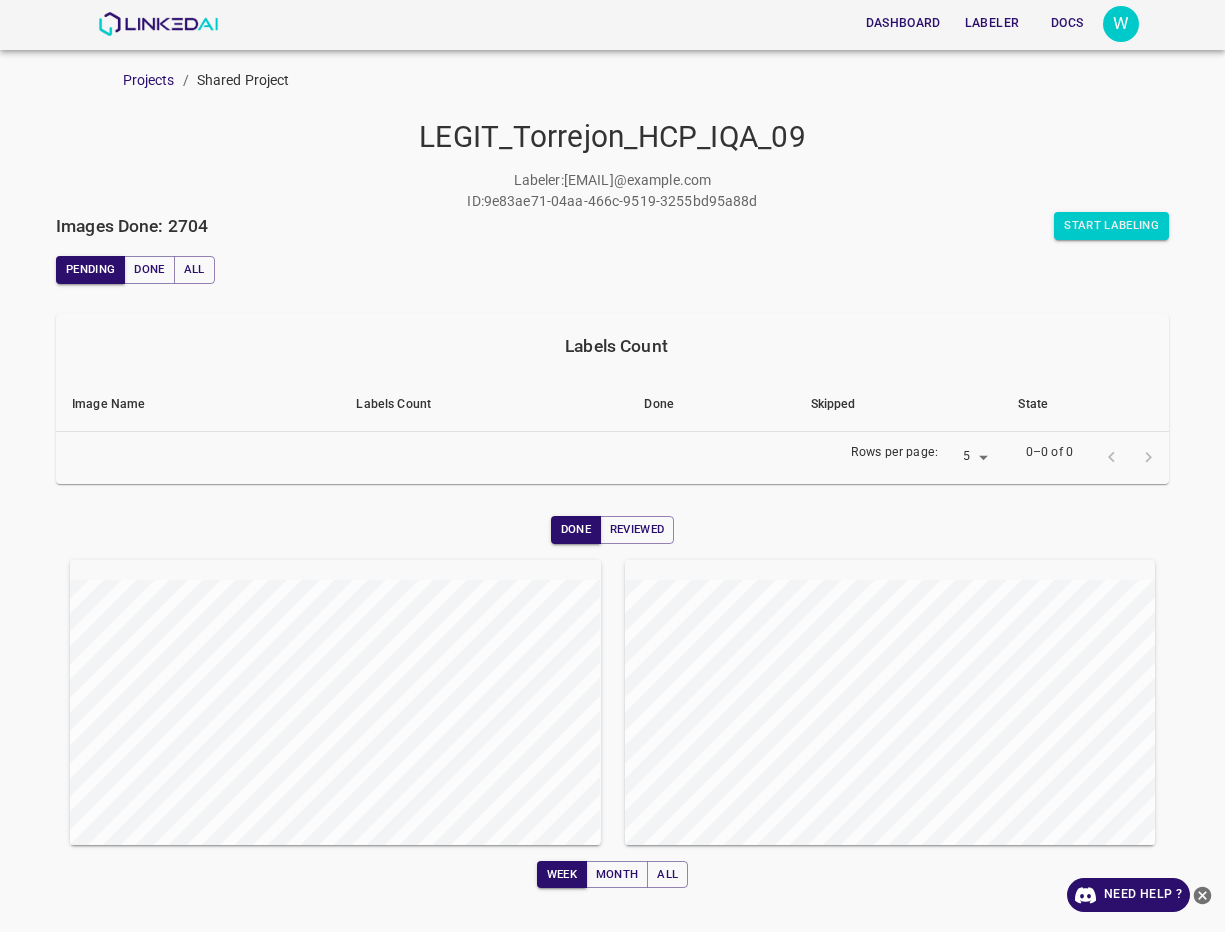 scroll, scrollTop: 0, scrollLeft: 0, axis: both 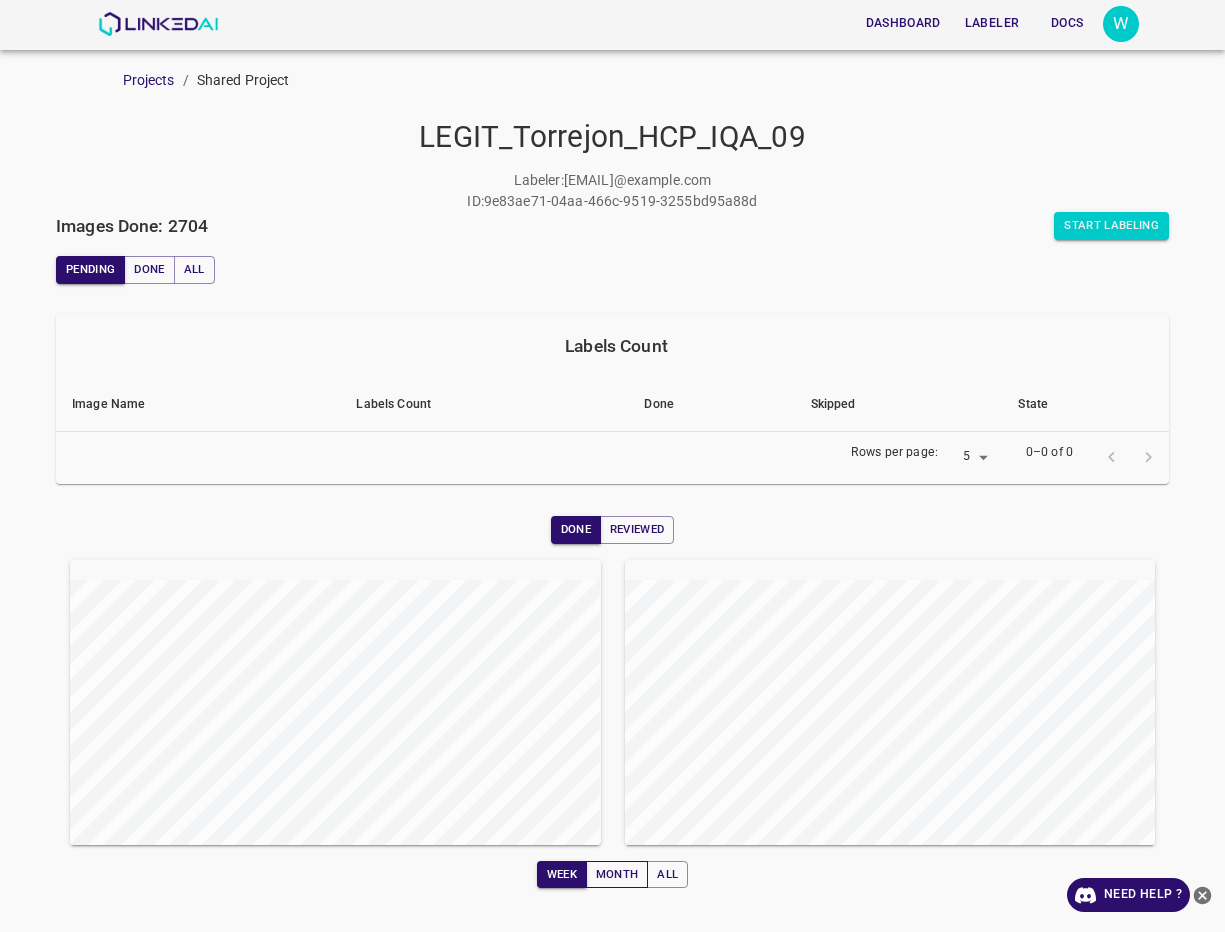click on "Month" at bounding box center [617, 875] 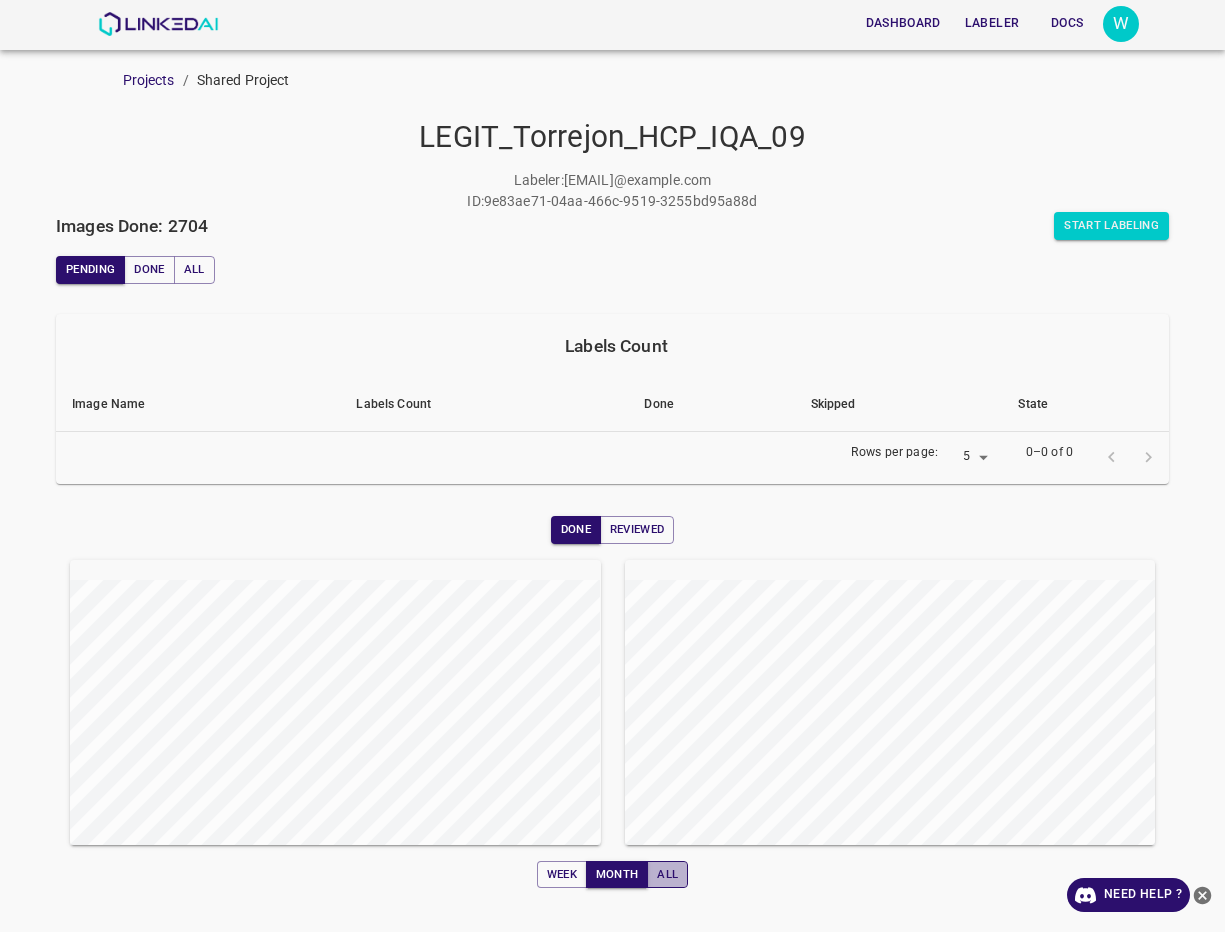 click on "All" at bounding box center (667, 875) 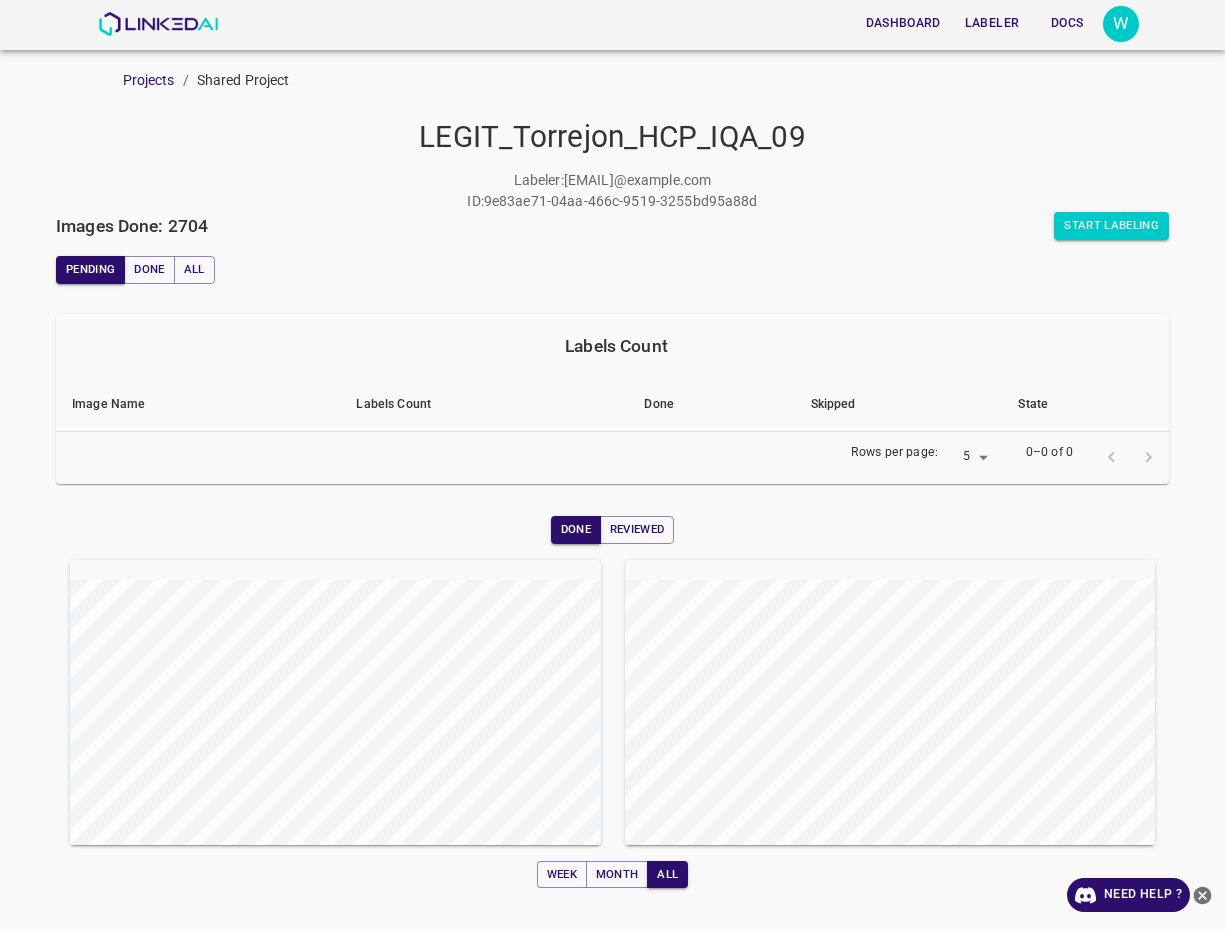 click on "Images Done: 2704" at bounding box center (132, 226) 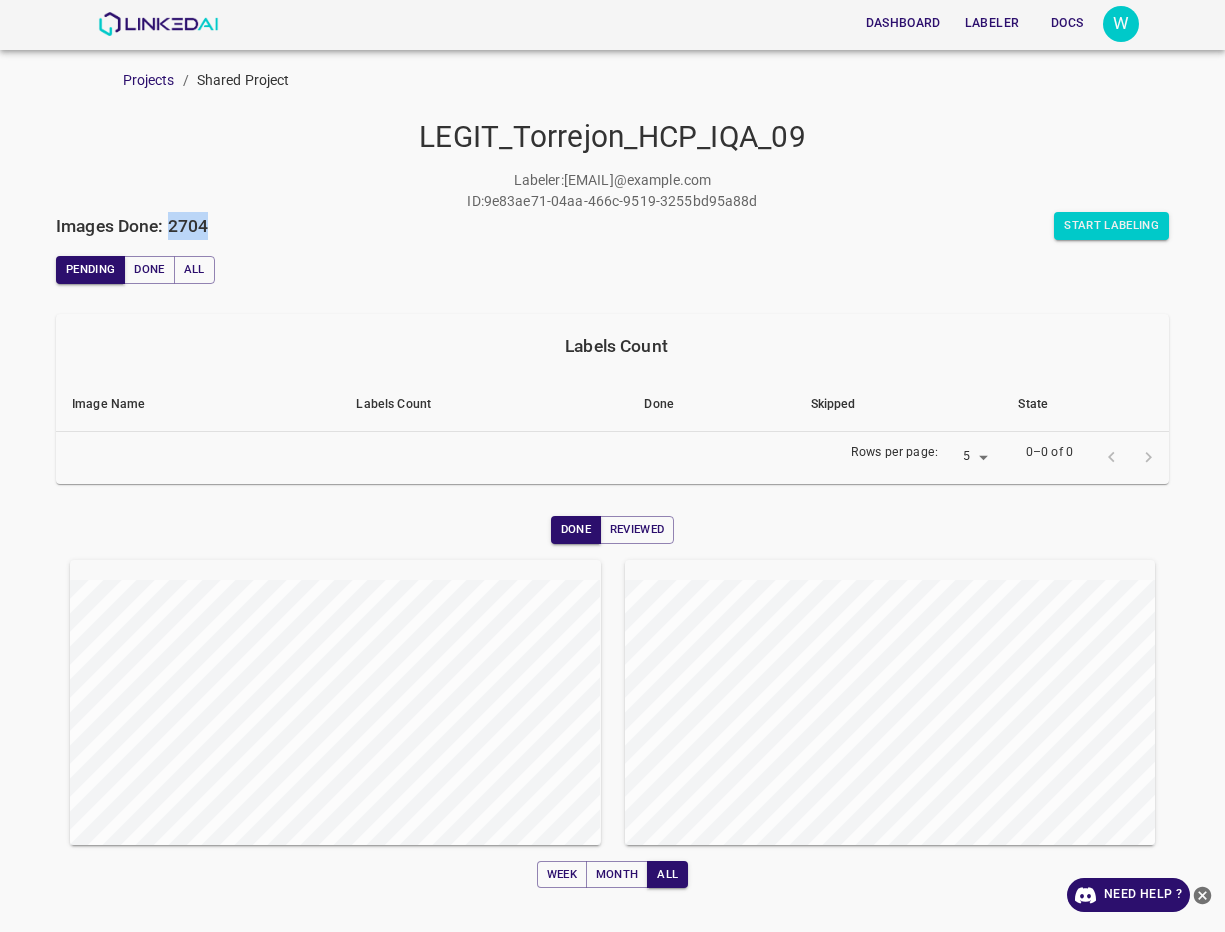 click on "Images Done: 2704" at bounding box center [132, 226] 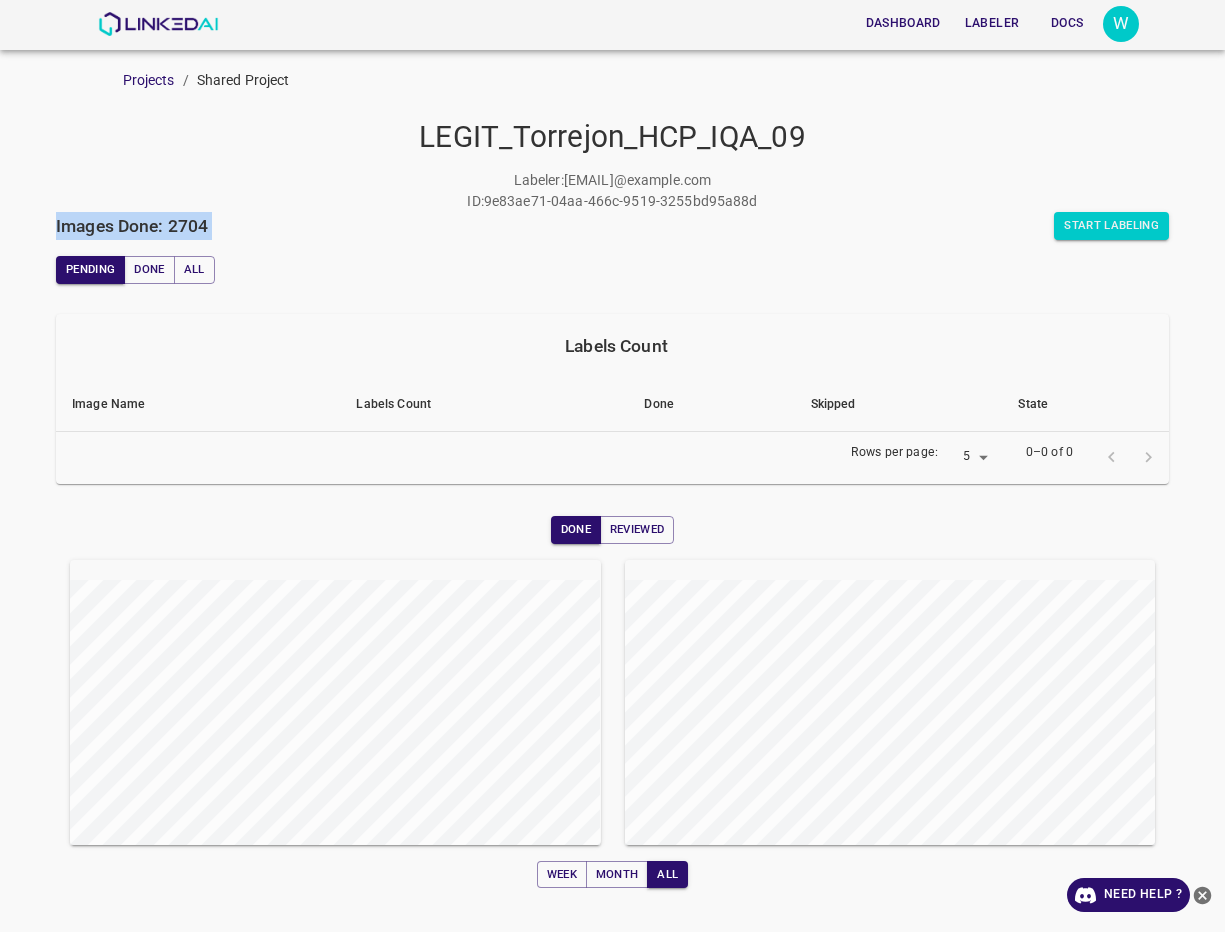 click on "Images Done: 2704" at bounding box center [132, 226] 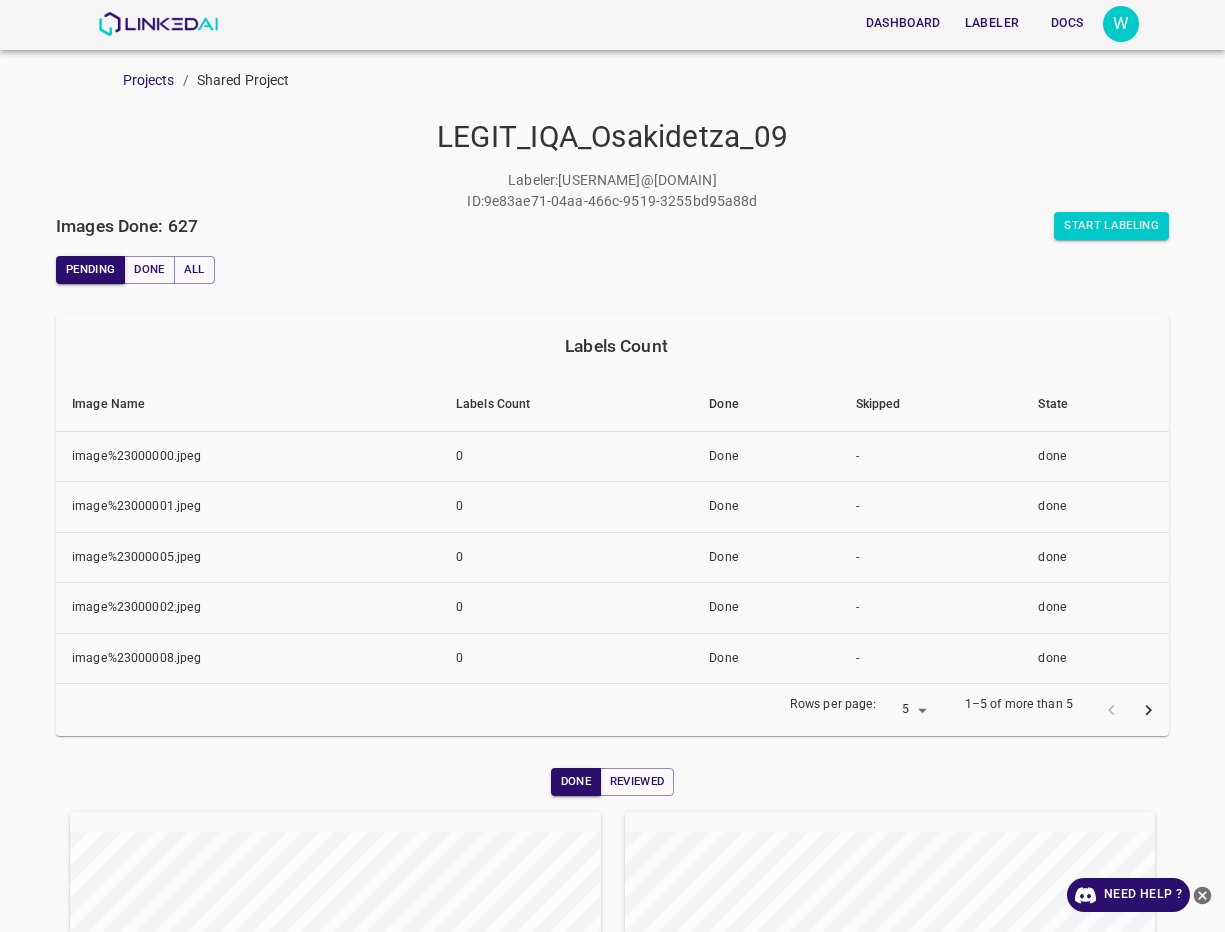 scroll, scrollTop: 0, scrollLeft: 0, axis: both 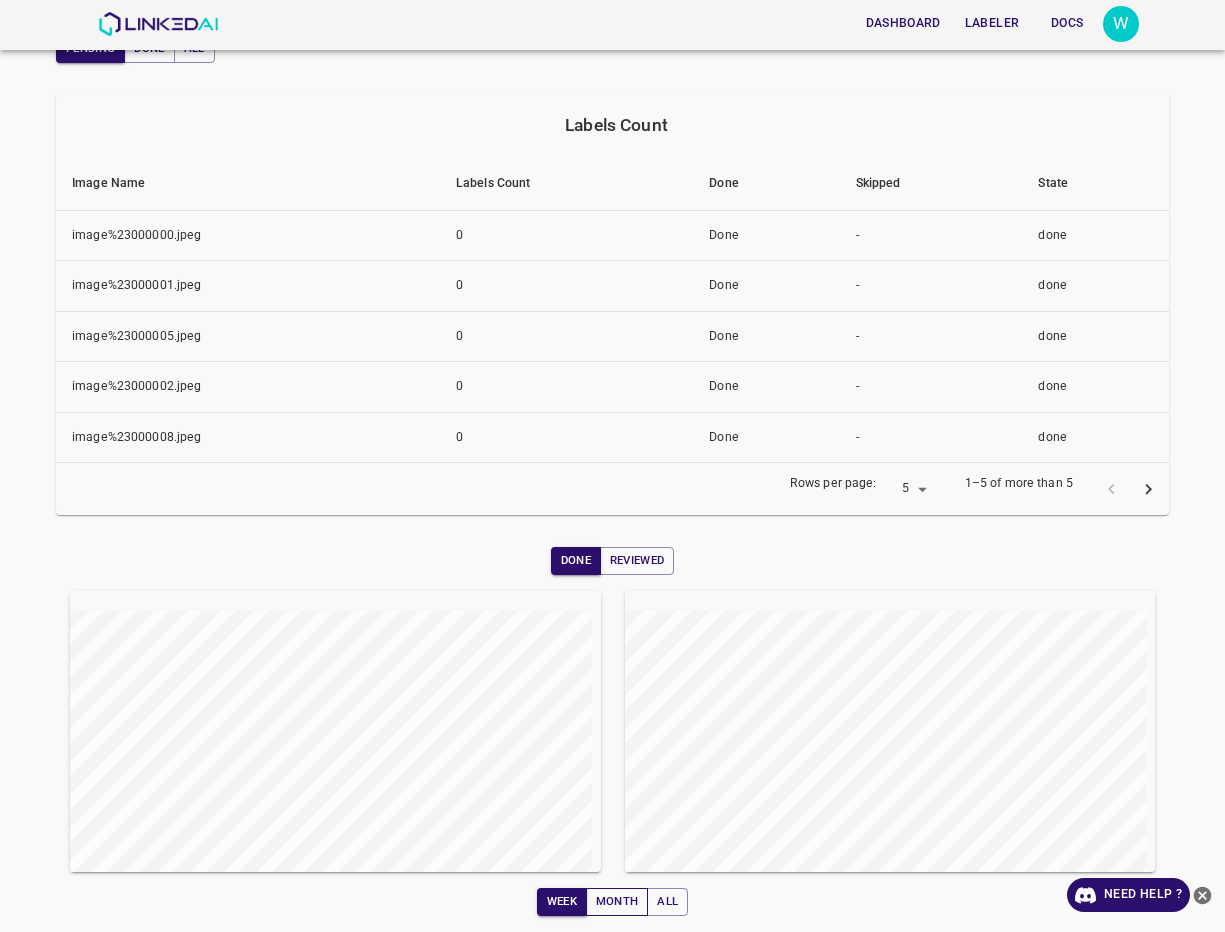 click on "Month" at bounding box center (617, 902) 